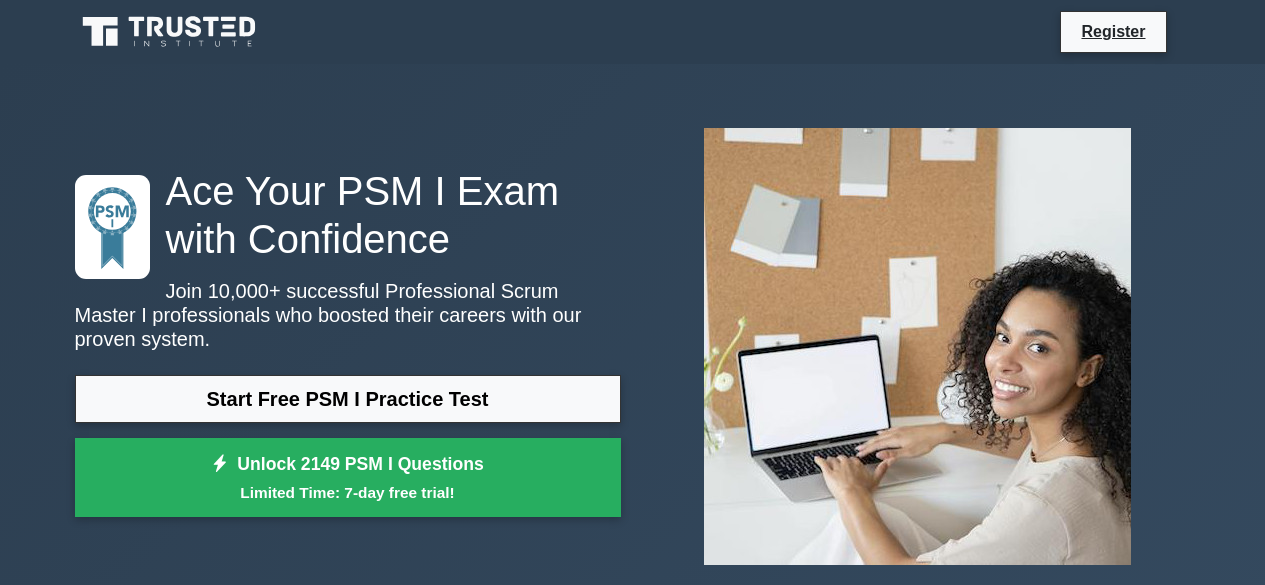 scroll, scrollTop: 0, scrollLeft: 0, axis: both 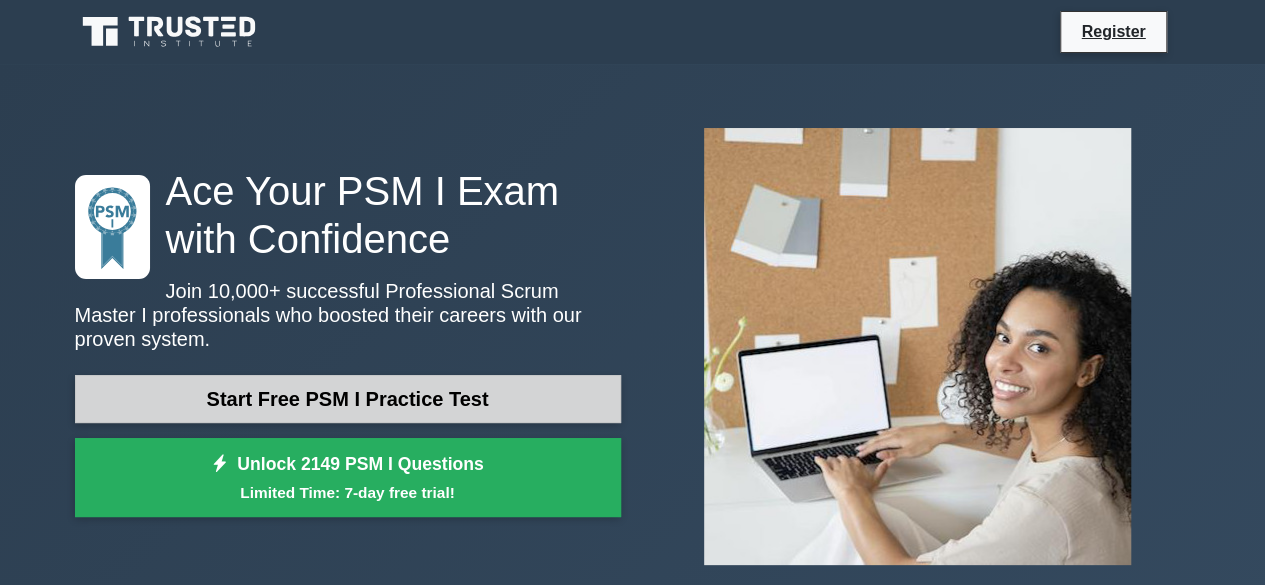click on "Start Free PSM I Practice Test" at bounding box center (348, 399) 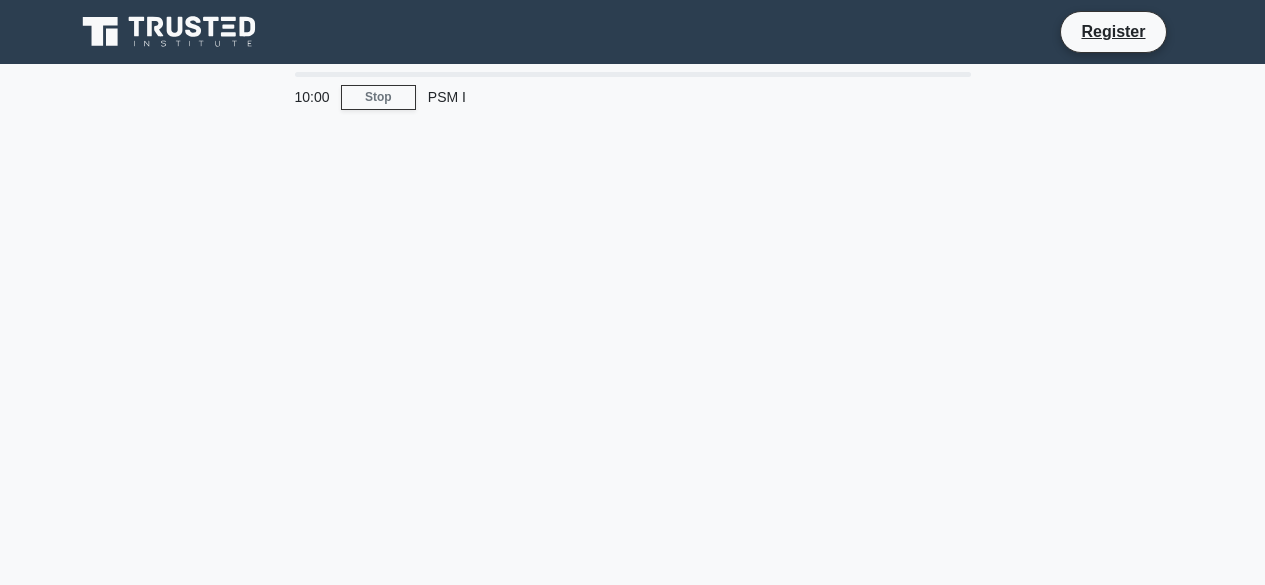 scroll, scrollTop: 0, scrollLeft: 0, axis: both 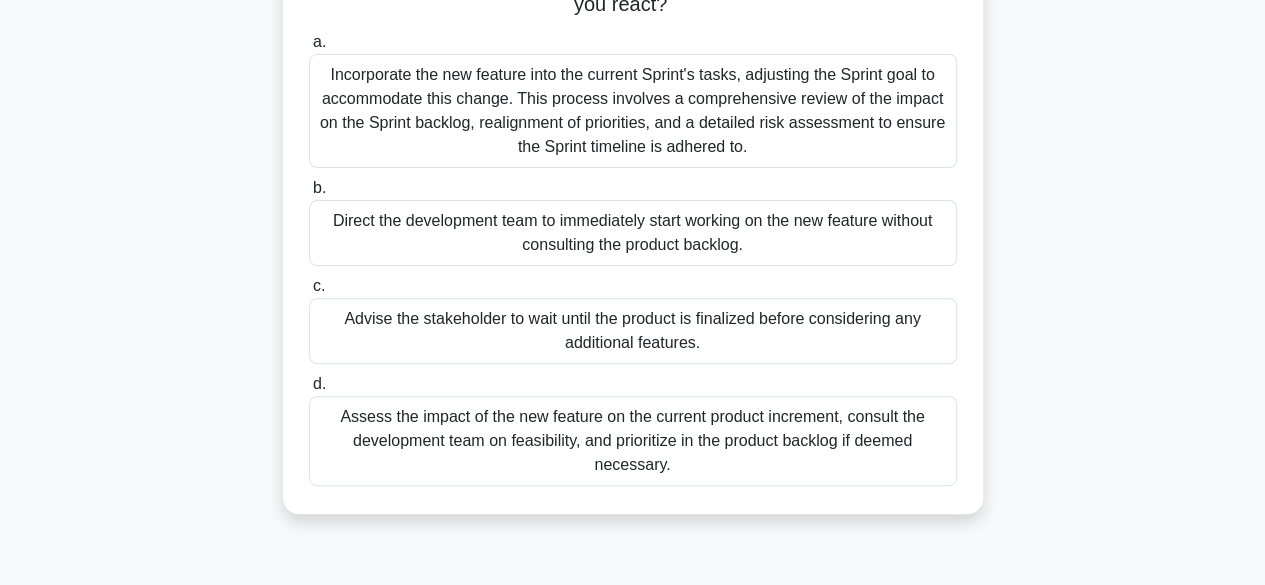 click on "Assess the impact of the new feature on the current product increment, consult the development team on feasibility, and prioritize in the product backlog if deemed necessary." at bounding box center (633, 441) 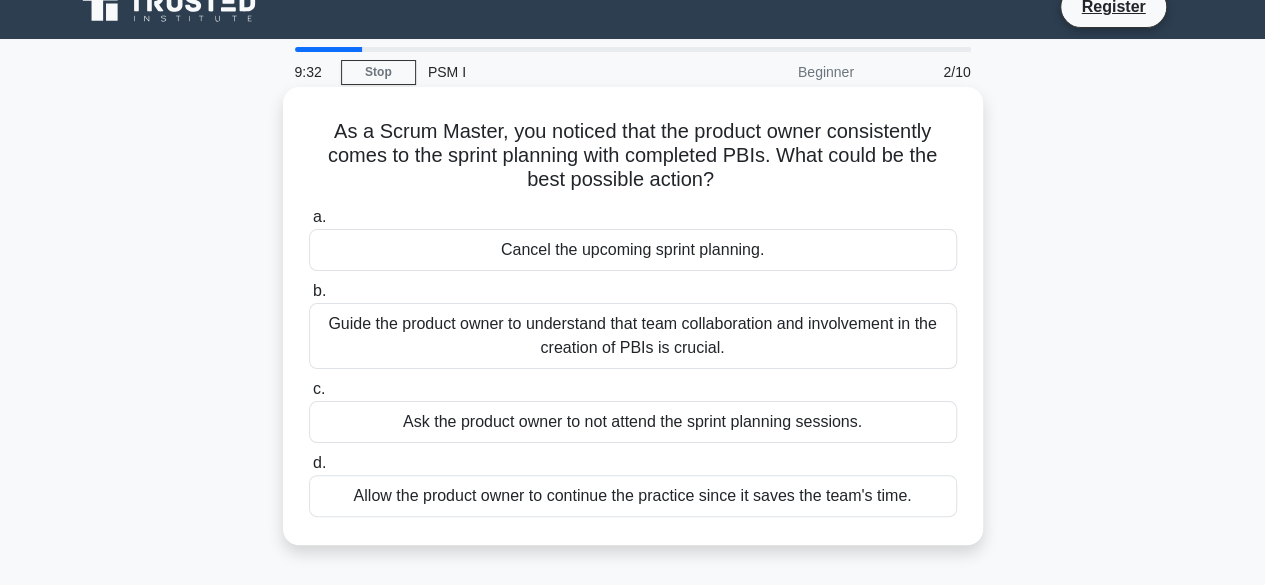 scroll, scrollTop: 0, scrollLeft: 0, axis: both 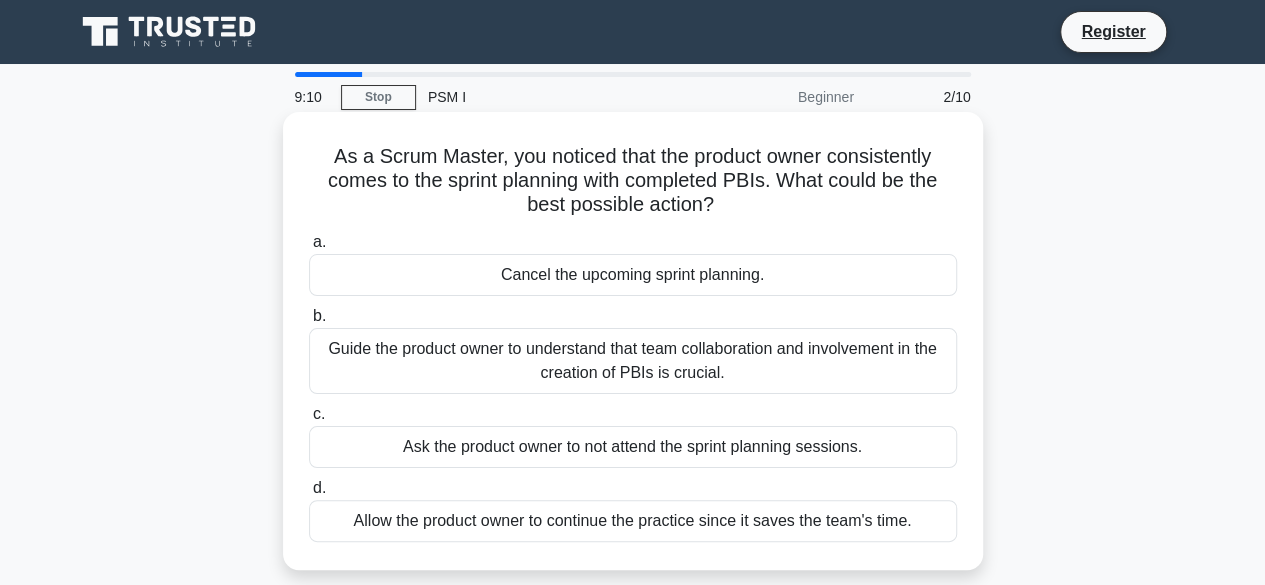 click on "Guide the product owner to understand that team collaboration and involvement in the creation of PBIs is crucial." at bounding box center (633, 361) 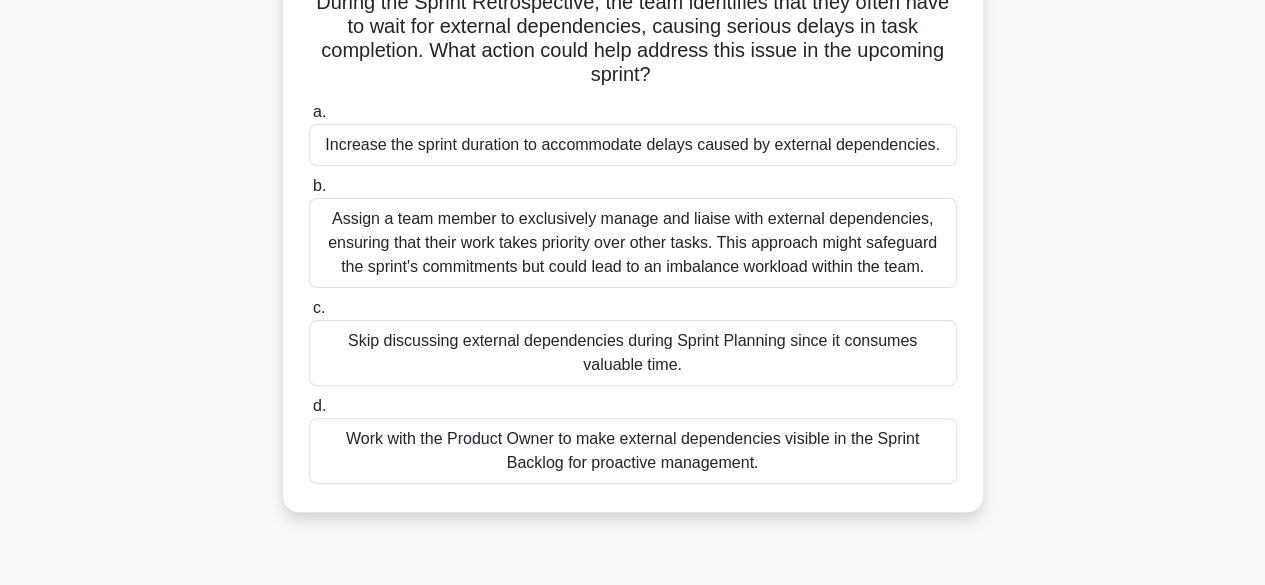 scroll, scrollTop: 200, scrollLeft: 0, axis: vertical 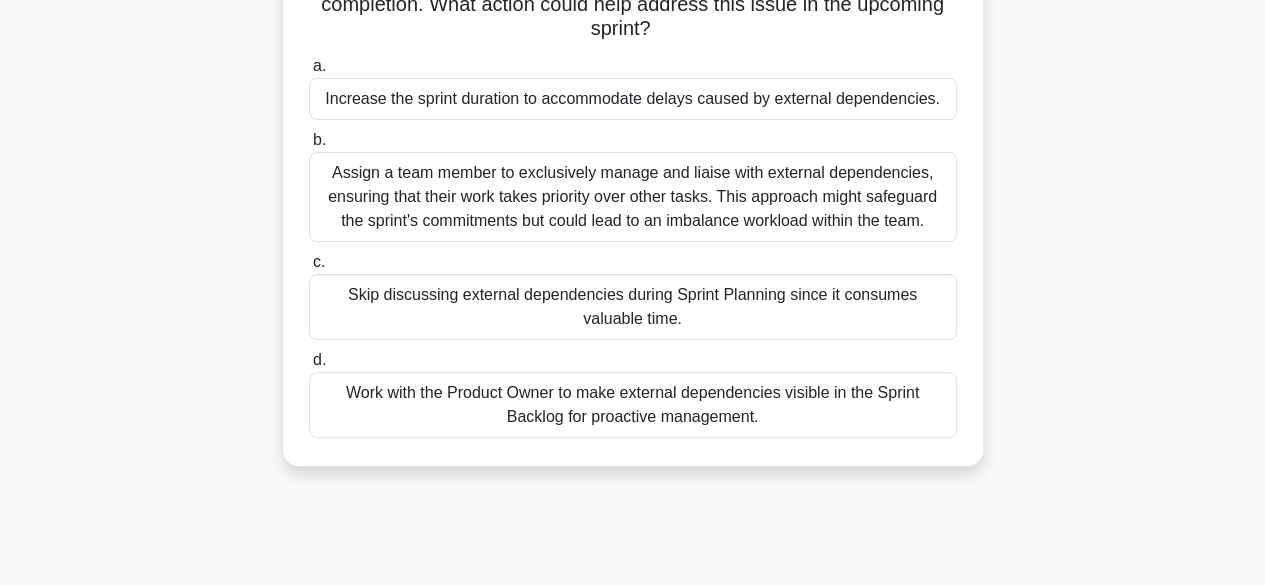click on "Work with the Product Owner to make external dependencies visible in the Sprint Backlog for proactive management." at bounding box center (633, 405) 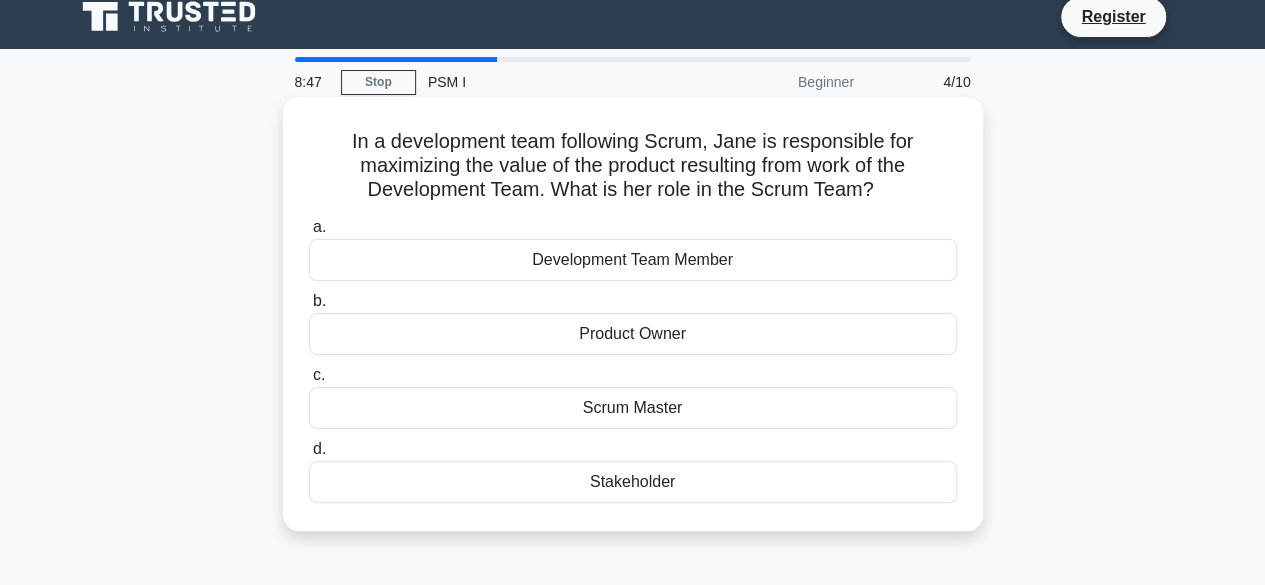 scroll, scrollTop: 0, scrollLeft: 0, axis: both 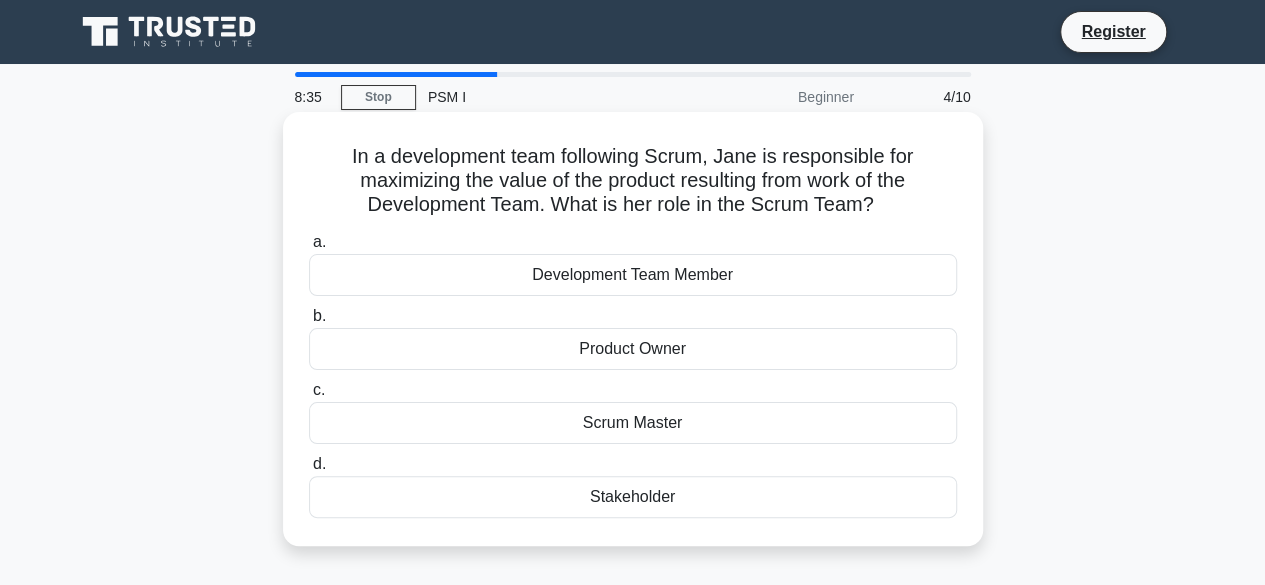 click on "Product Owner" at bounding box center (633, 349) 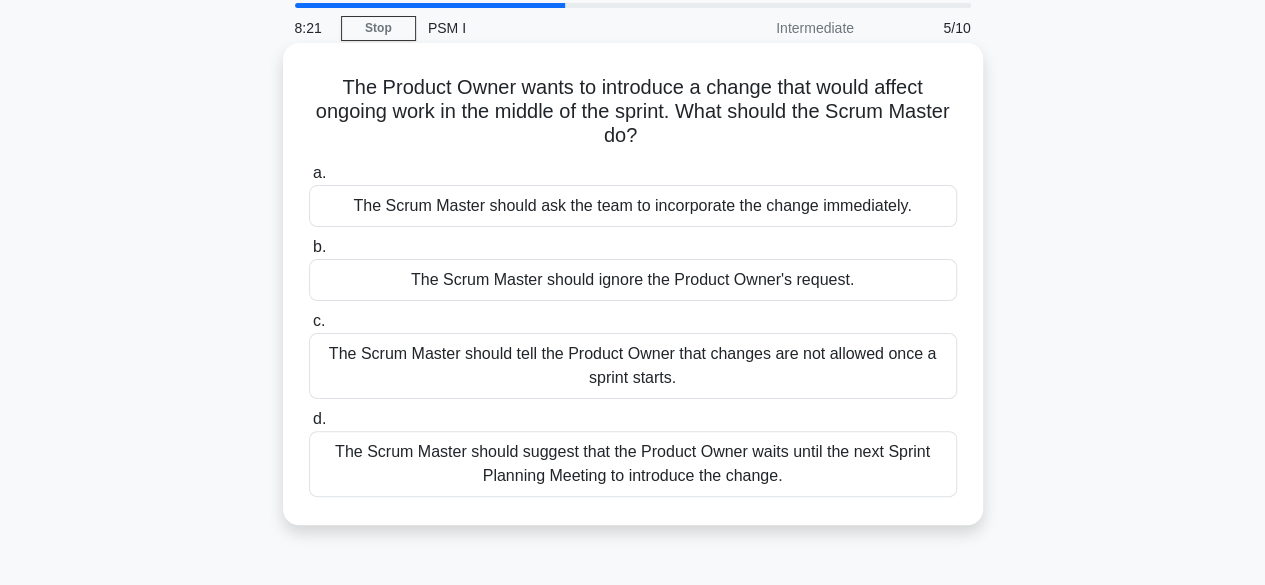 scroll, scrollTop: 100, scrollLeft: 0, axis: vertical 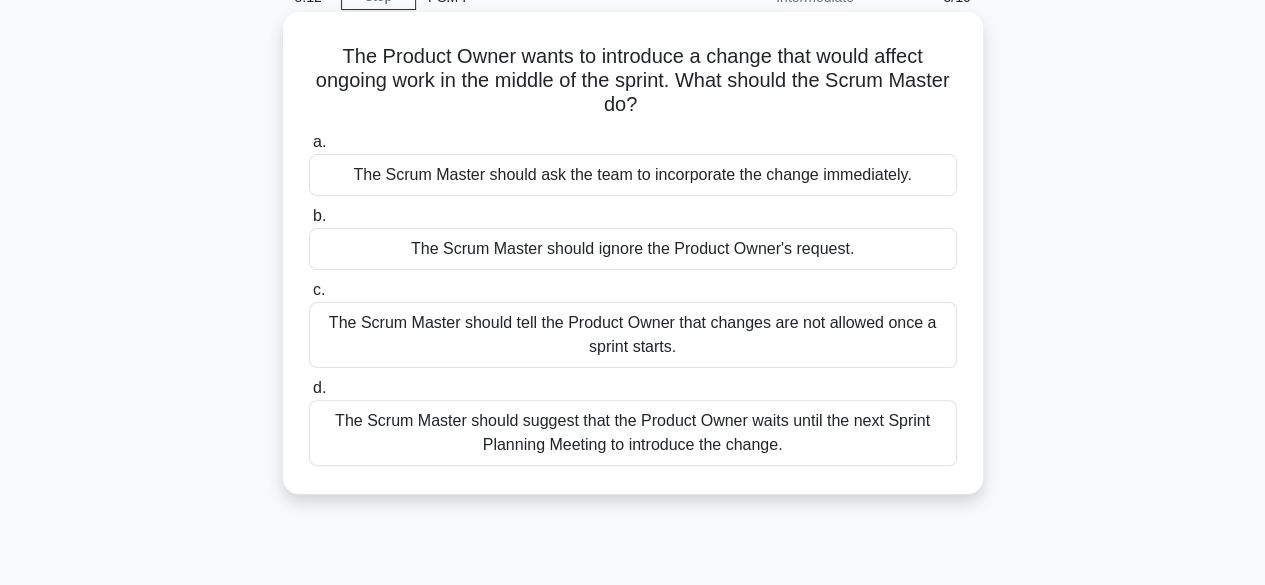 click on "The Scrum Master should suggest that the Product Owner waits until the next Sprint Planning Meeting to introduce the change." at bounding box center (633, 433) 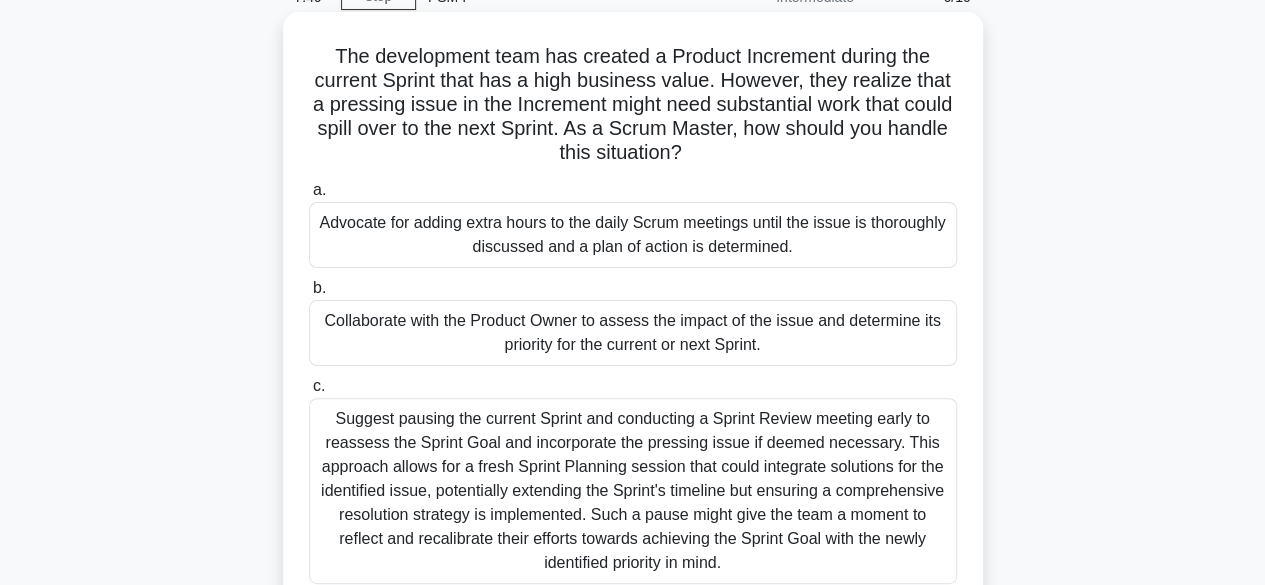 scroll, scrollTop: 200, scrollLeft: 0, axis: vertical 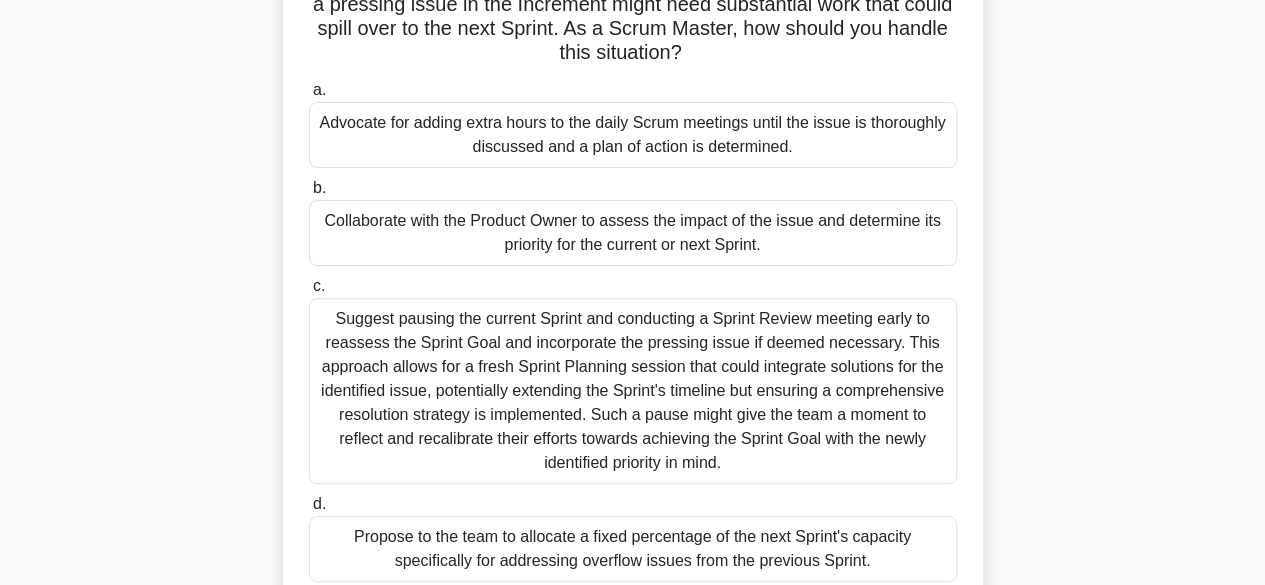 click on "Collaborate with the Product Owner to assess the impact of the issue and determine its priority for the current or next Sprint." at bounding box center (633, 233) 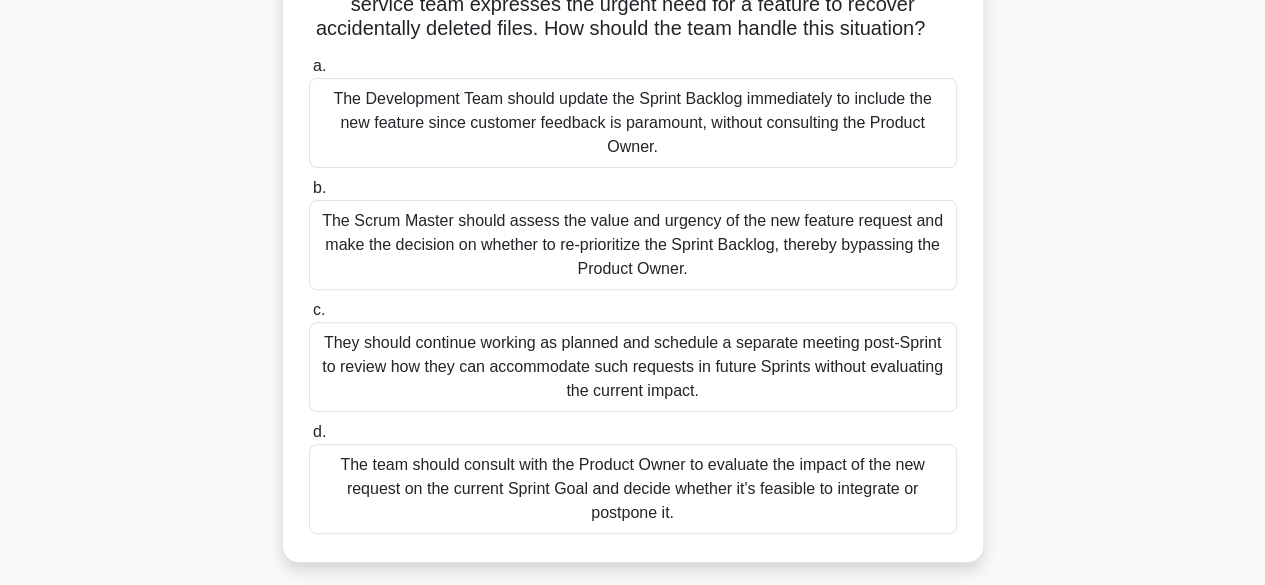 scroll, scrollTop: 300, scrollLeft: 0, axis: vertical 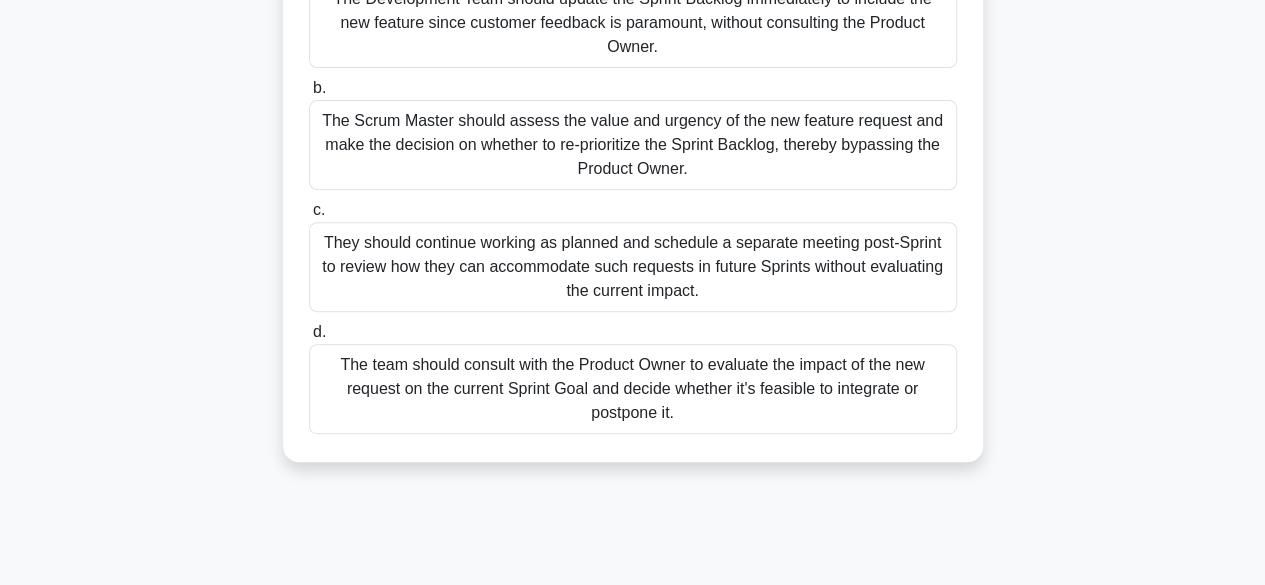click on "The team should consult with the Product Owner to evaluate the impact of the new request on the current Sprint Goal and decide whether it's feasible to integrate or postpone it." at bounding box center (633, 389) 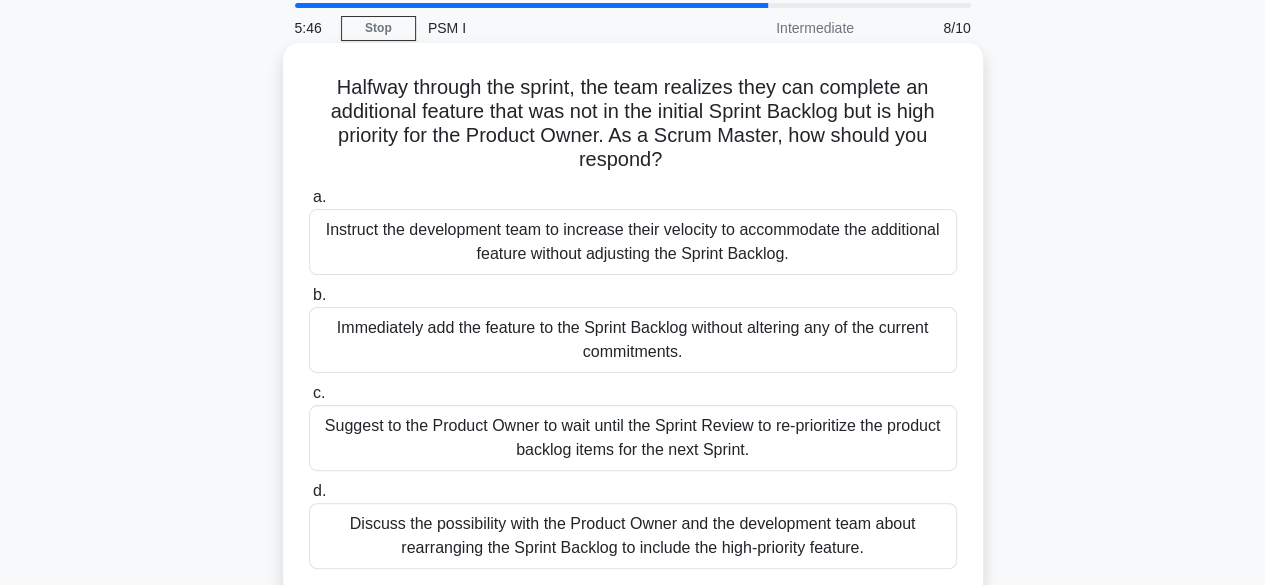 scroll, scrollTop: 100, scrollLeft: 0, axis: vertical 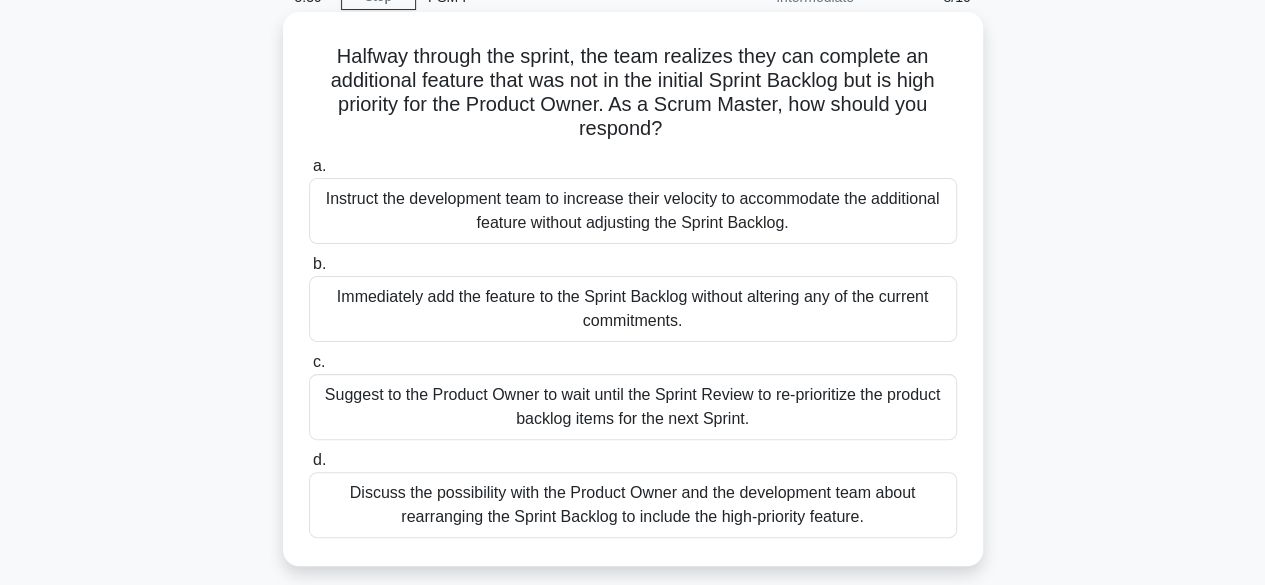 click on "Discuss the possibility with the Product Owner and the development team about rearranging the Sprint Backlog to include the high-priority feature." at bounding box center (633, 505) 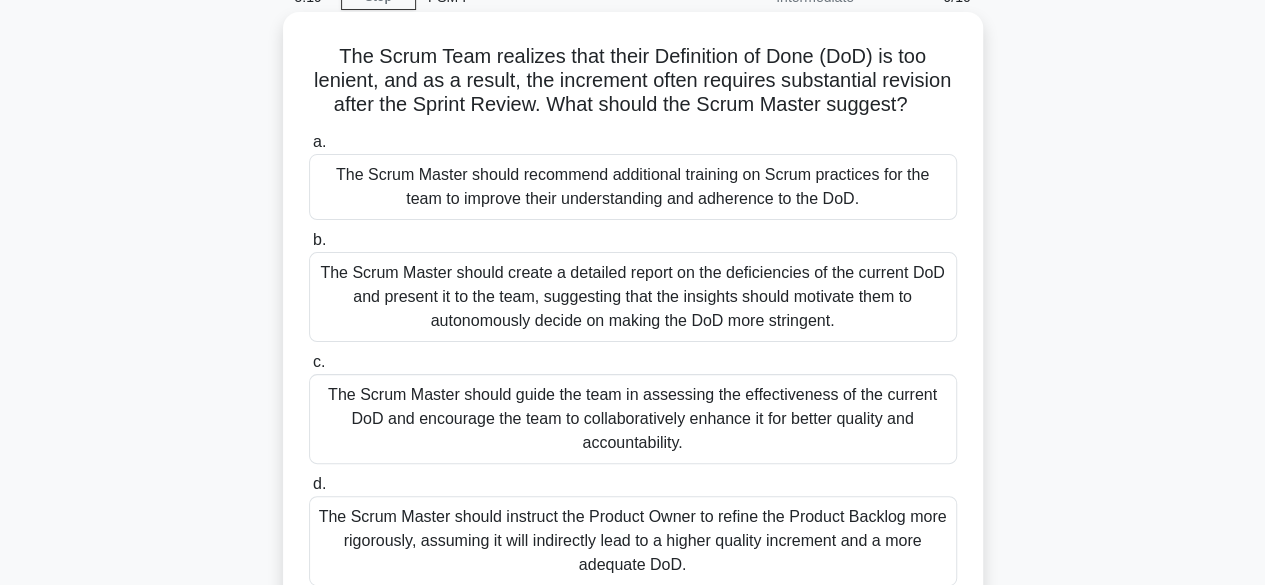 scroll, scrollTop: 200, scrollLeft: 0, axis: vertical 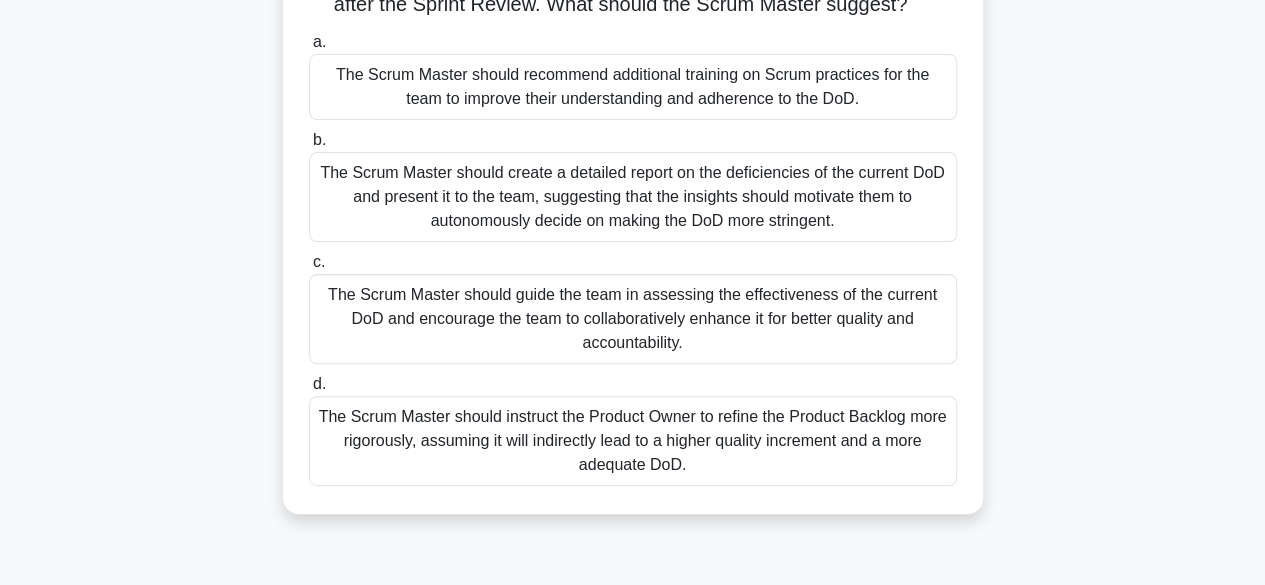 click on "The Scrum Master should guide the team in assessing the effectiveness of the current DoD and encourage the team to collaboratively enhance it for better quality and accountability." at bounding box center (633, 319) 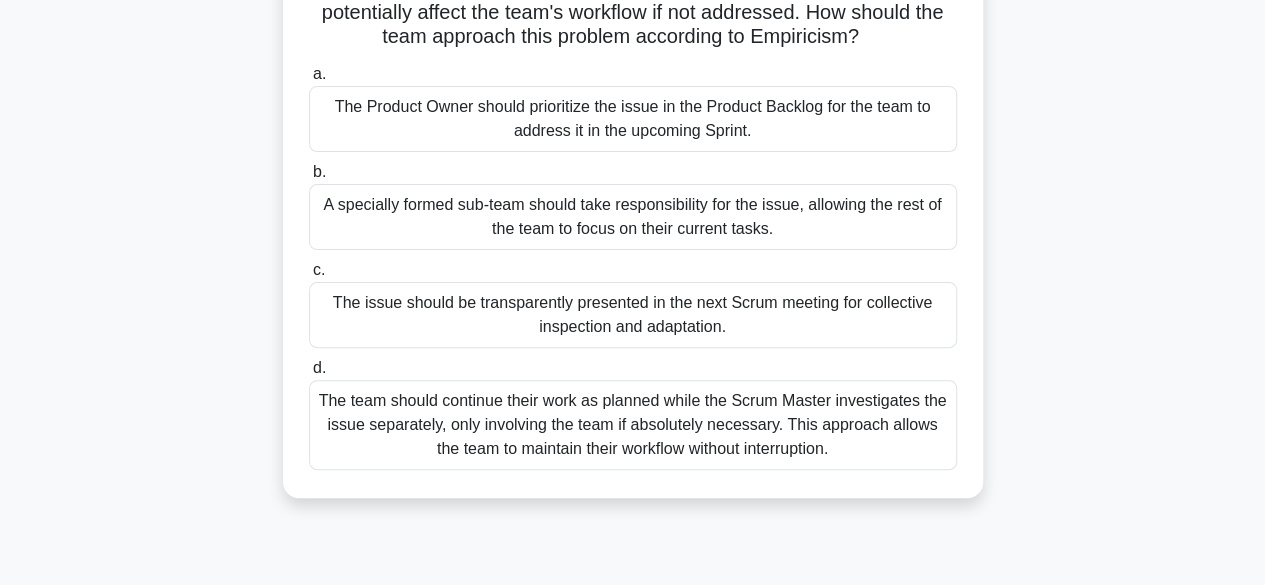 scroll, scrollTop: 400, scrollLeft: 0, axis: vertical 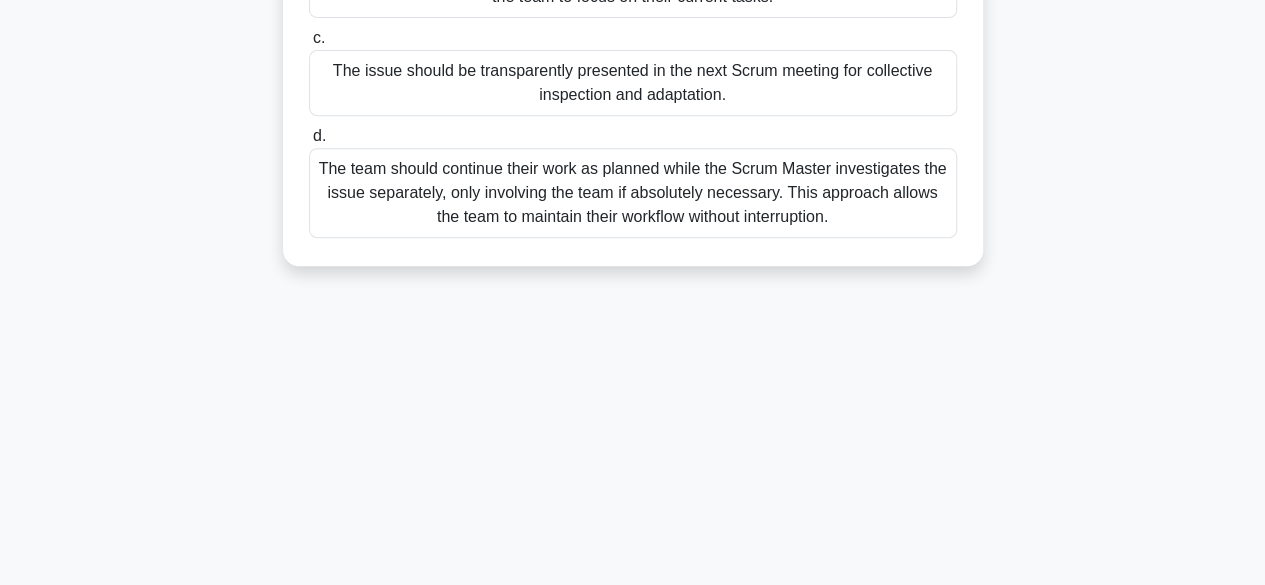 click on "The team should continue their work as planned while the Scrum Master investigates the issue separately, only involving the team if absolutely necessary. This approach allows the team to maintain their workflow without interruption." at bounding box center [633, 193] 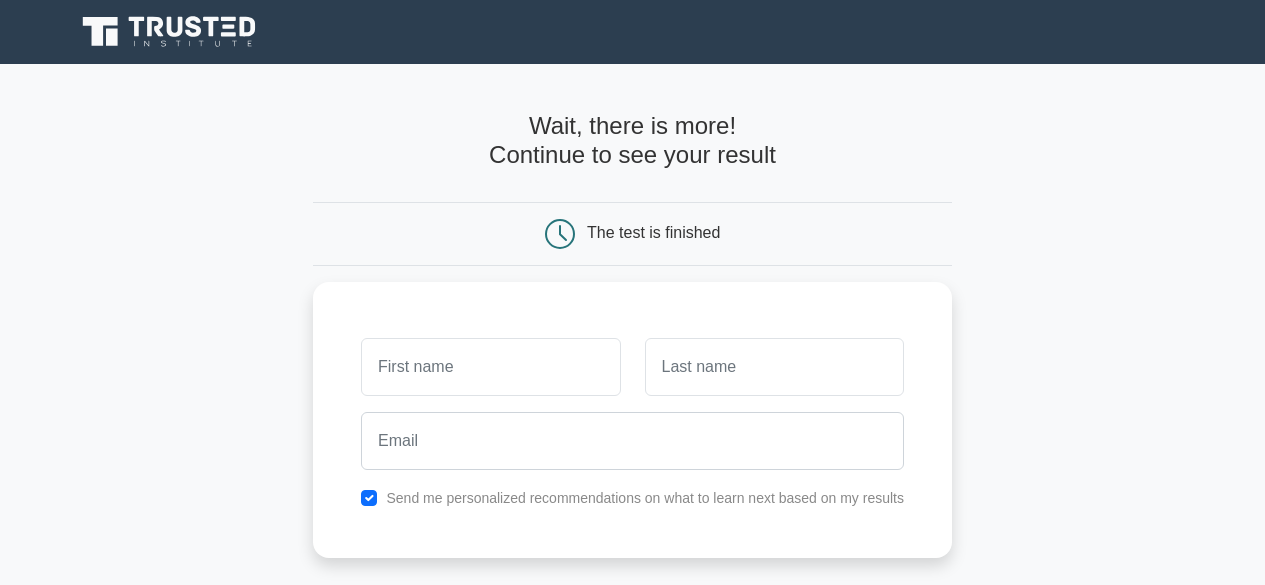 scroll, scrollTop: 0, scrollLeft: 0, axis: both 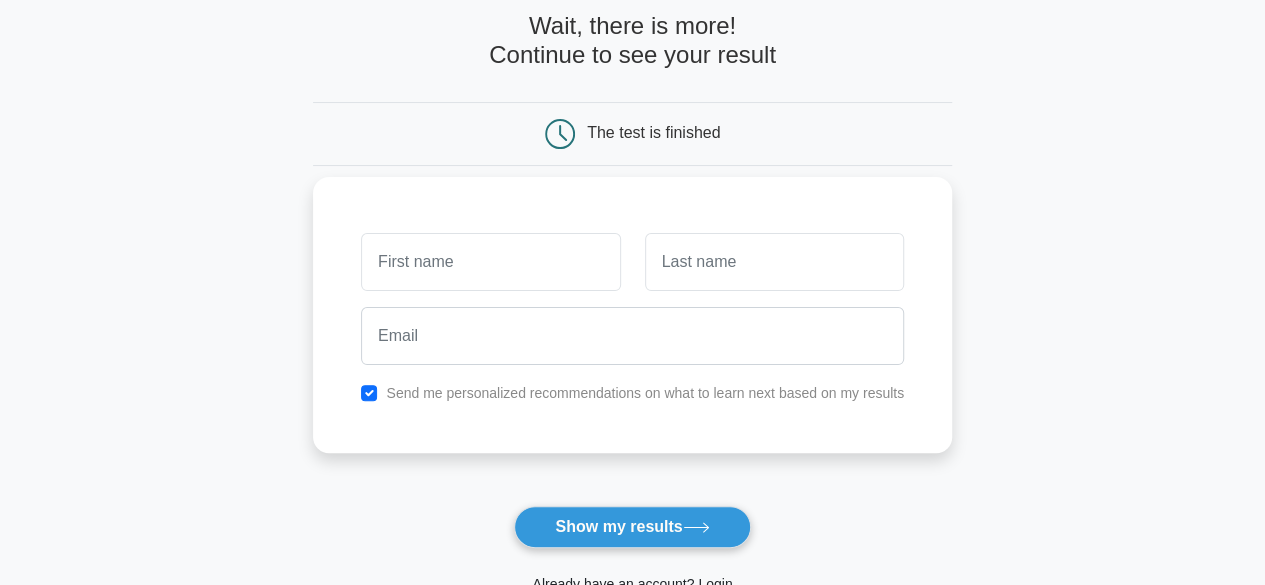 click at bounding box center (490, 262) 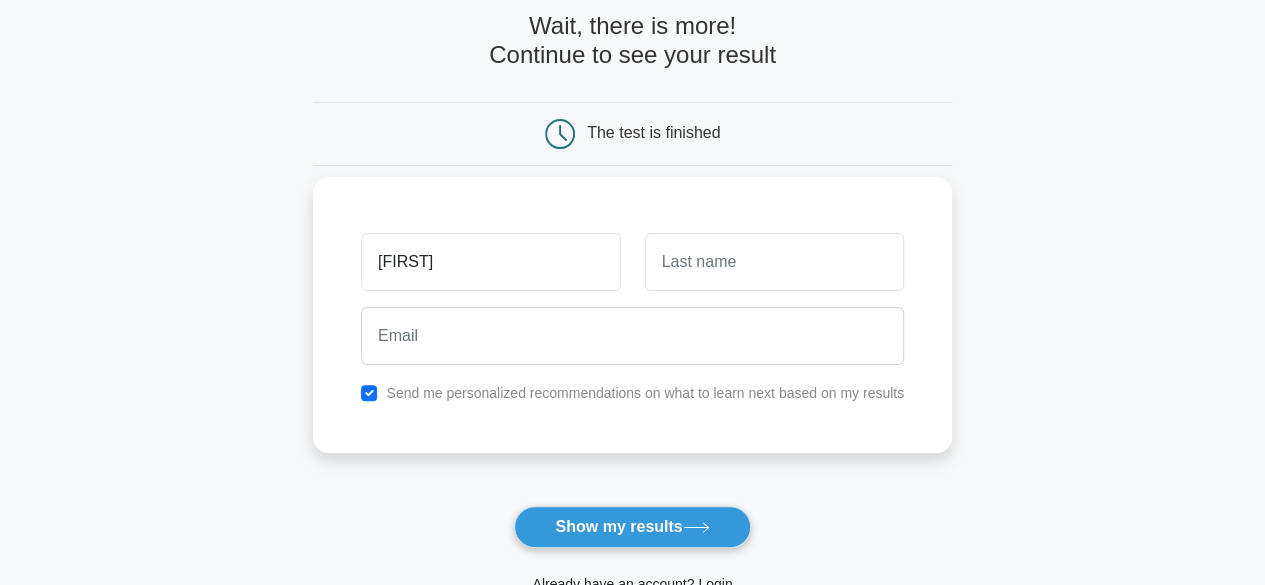 type on "Venkata" 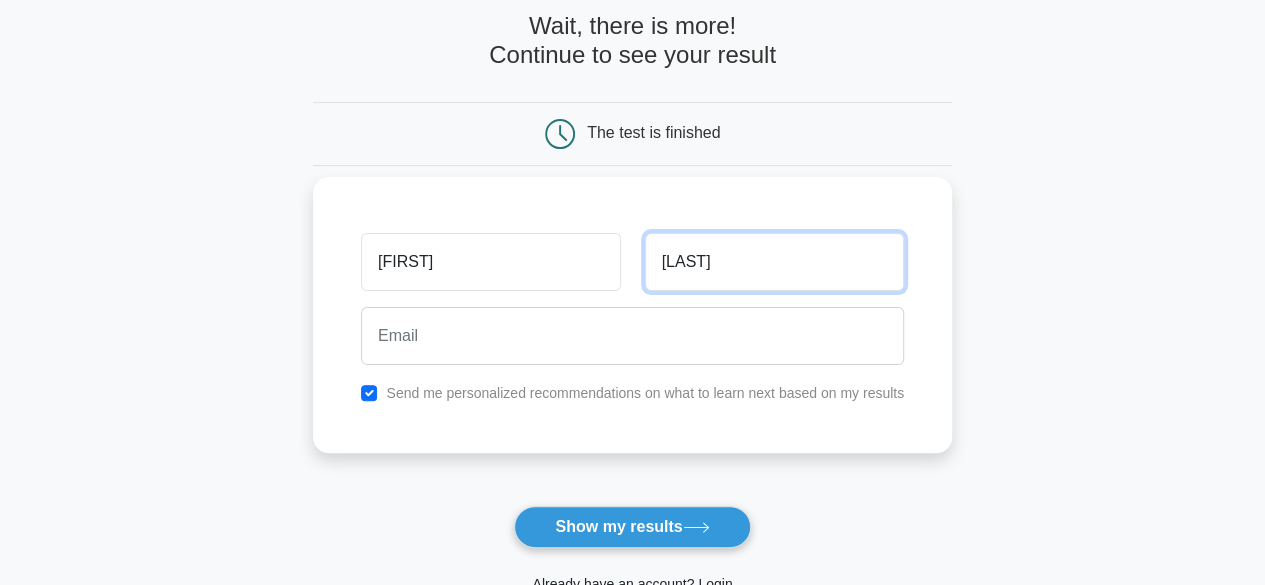 type on "Kondeti" 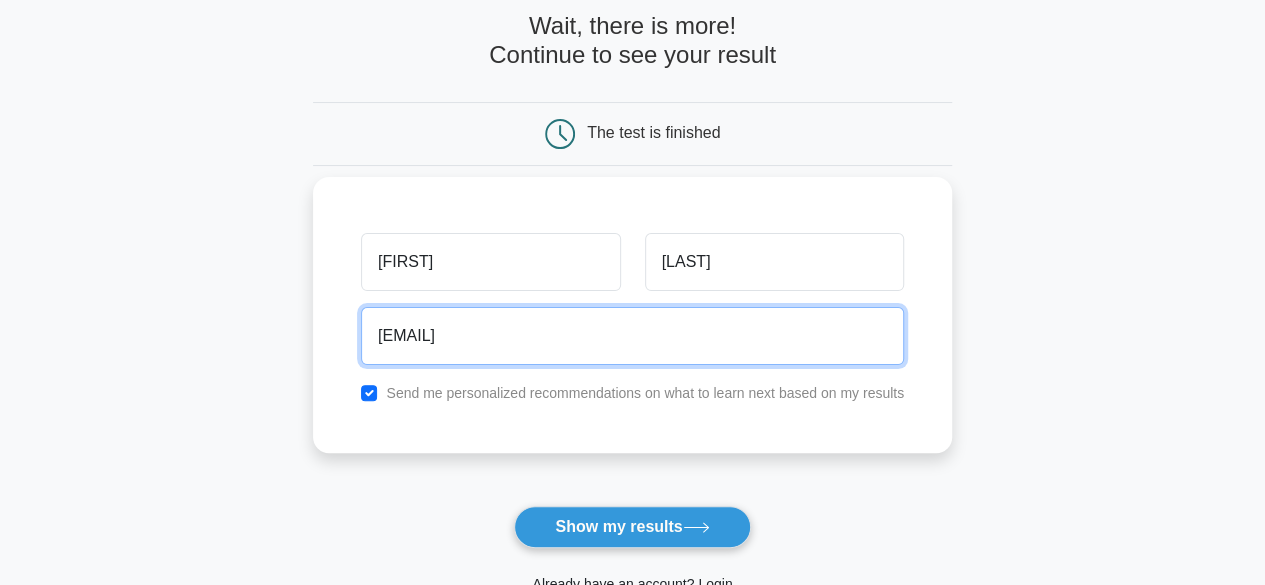 type on "vkondeti@gmail.com" 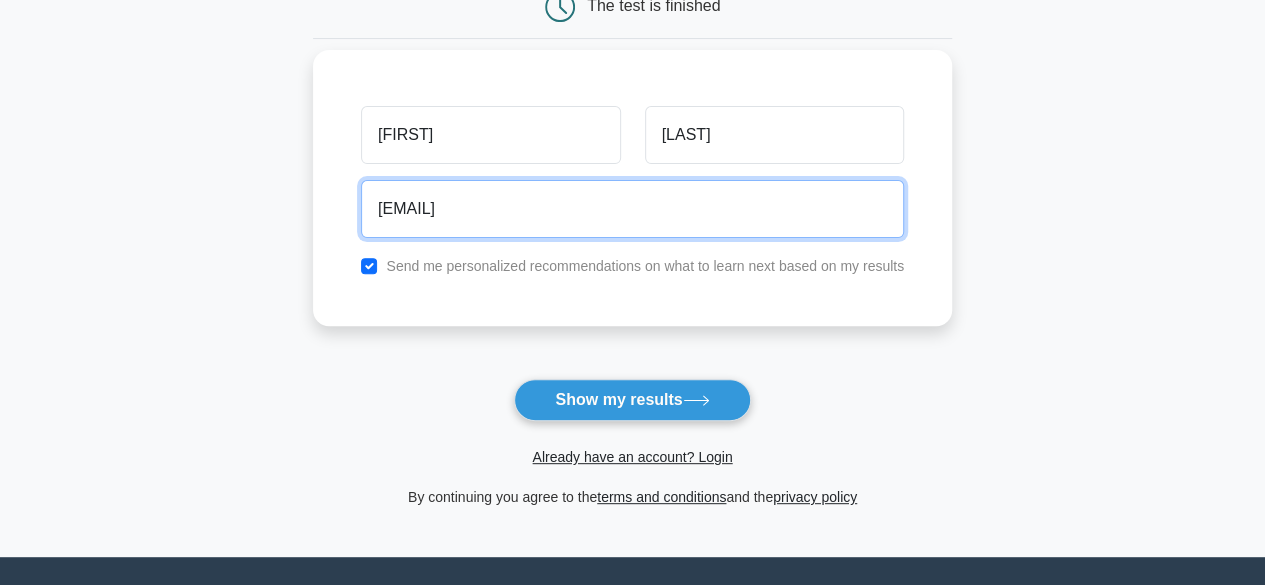 scroll, scrollTop: 200, scrollLeft: 0, axis: vertical 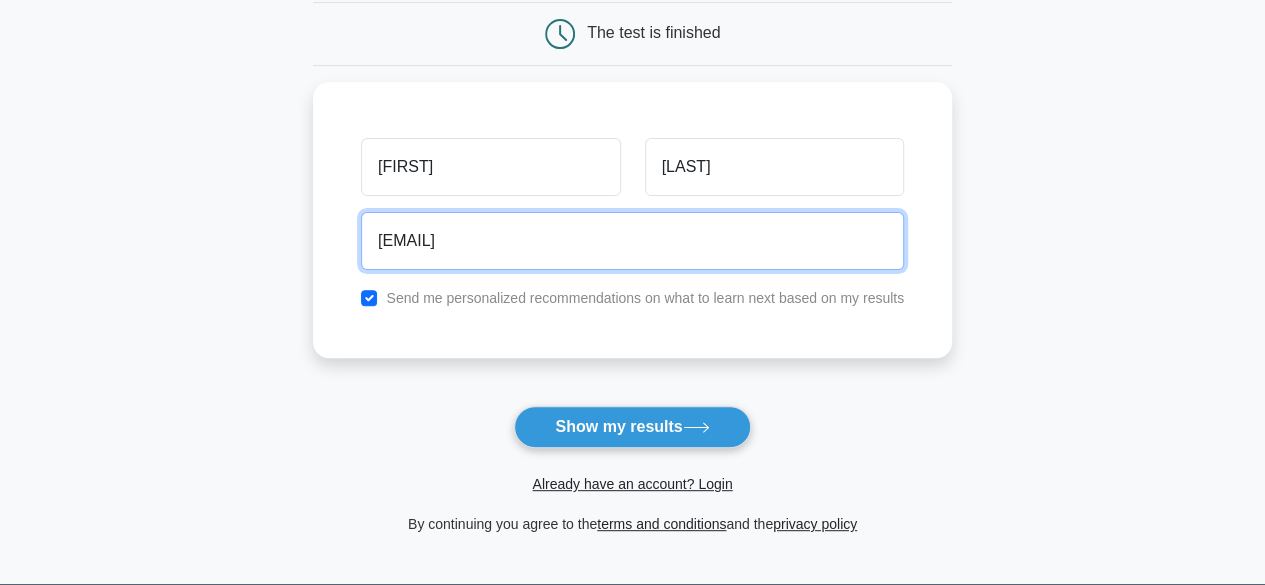 drag, startPoint x: 372, startPoint y: 238, endPoint x: 107, endPoint y: 229, distance: 265.15277 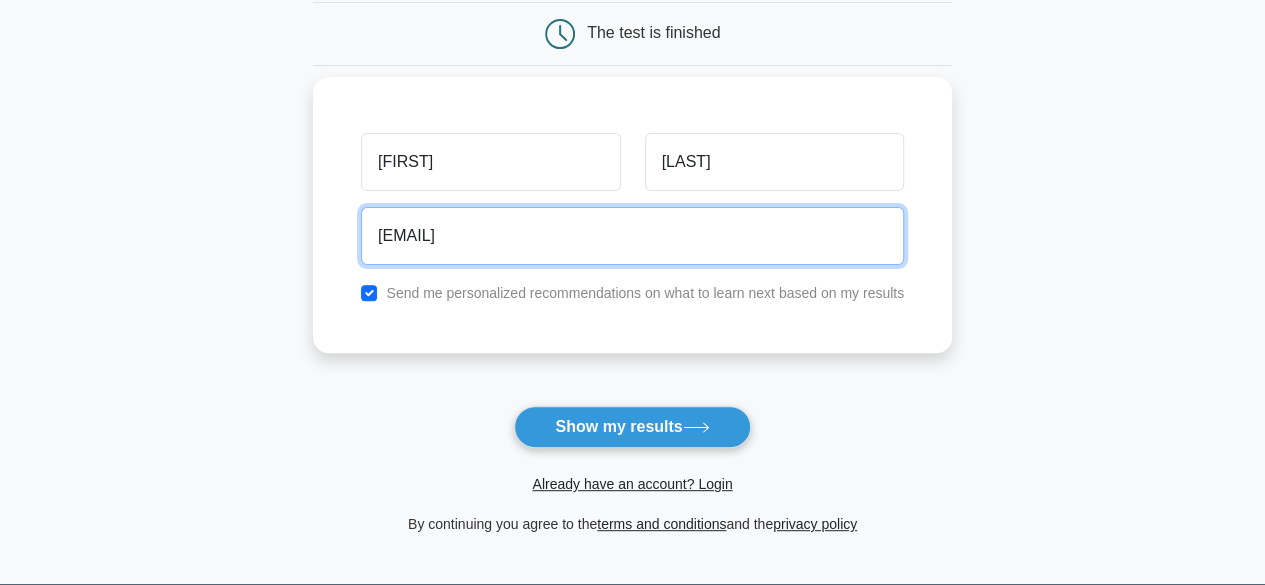 type 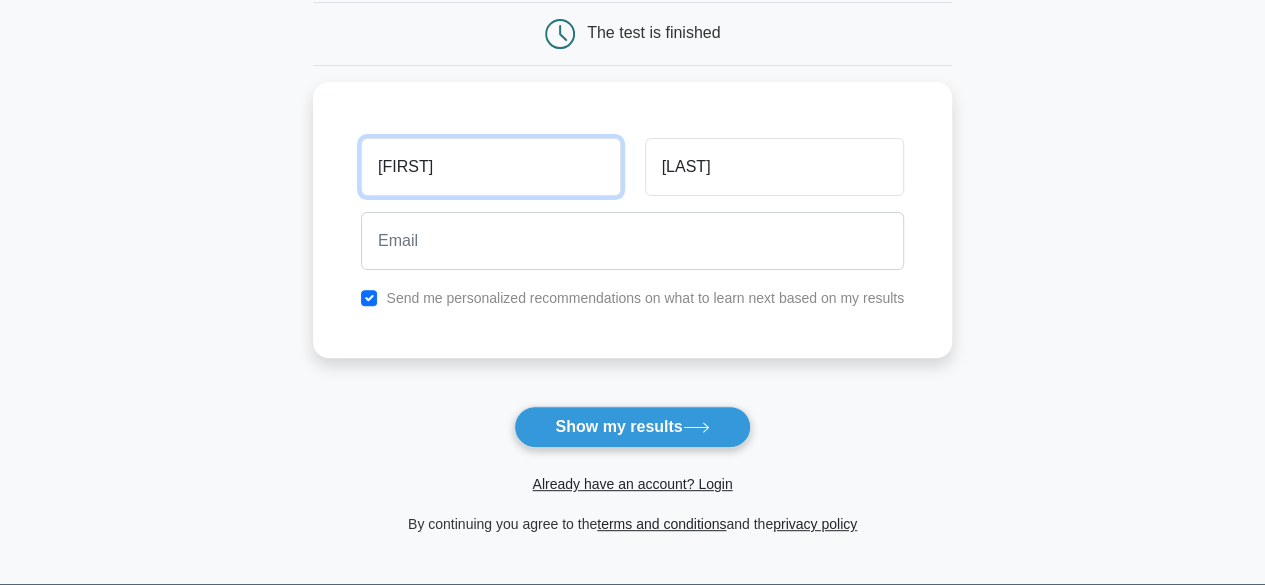 click on "Wait, there is more! Continue to see your result
The test is finished
Venkata" at bounding box center (632, 224) 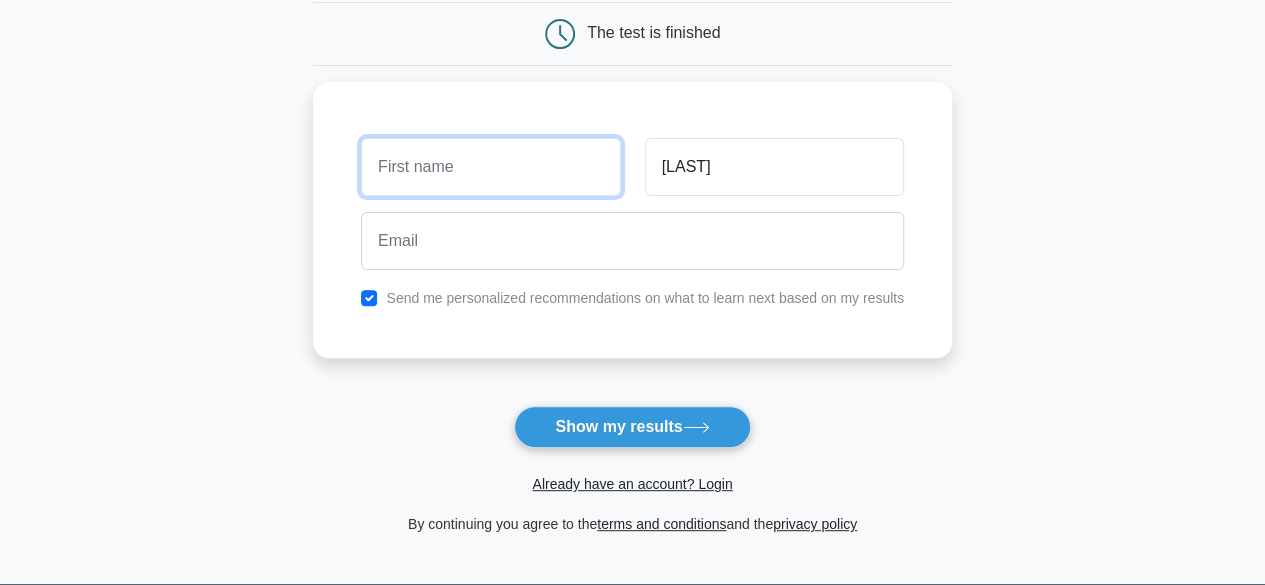 type 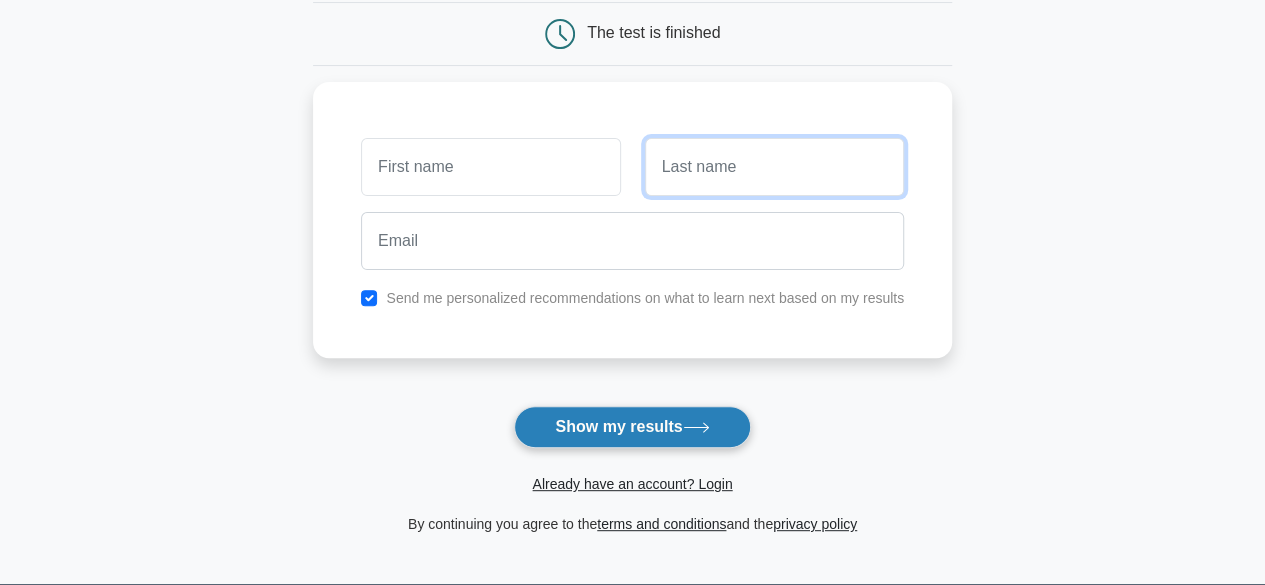 type 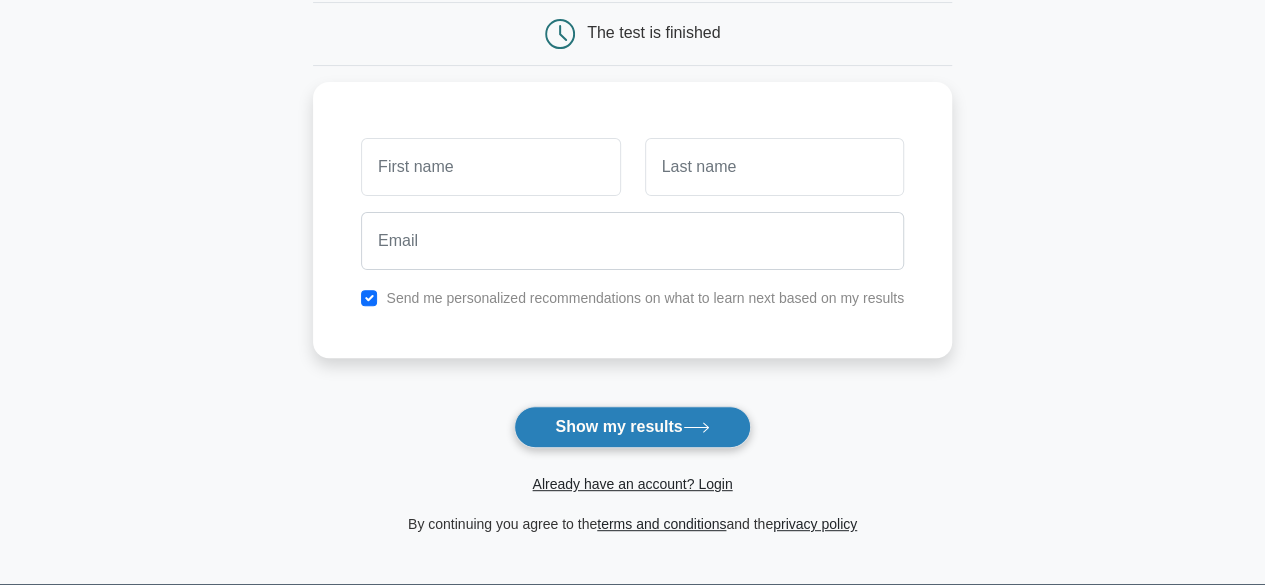 click on "Show my results" at bounding box center (632, 427) 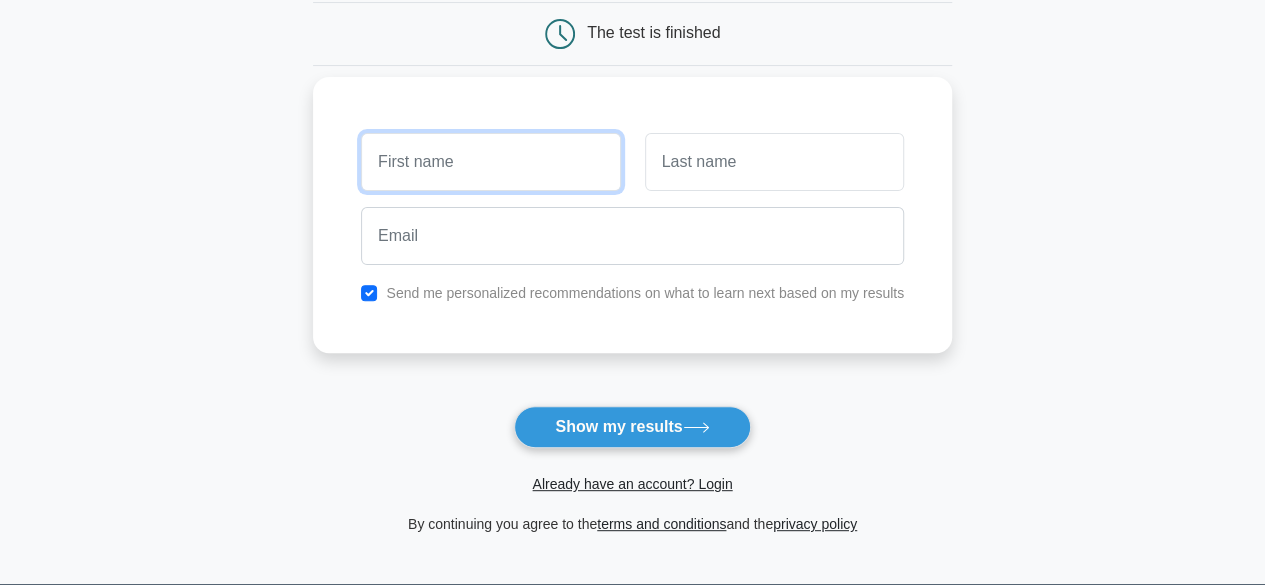 click at bounding box center (490, 162) 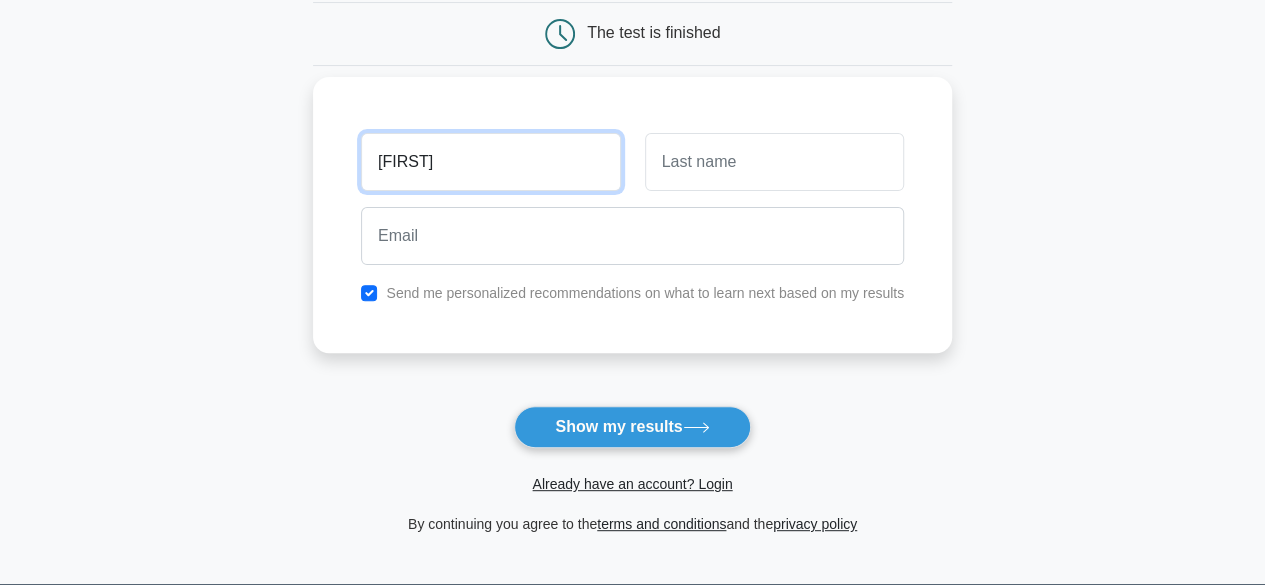 type on "Venkata" 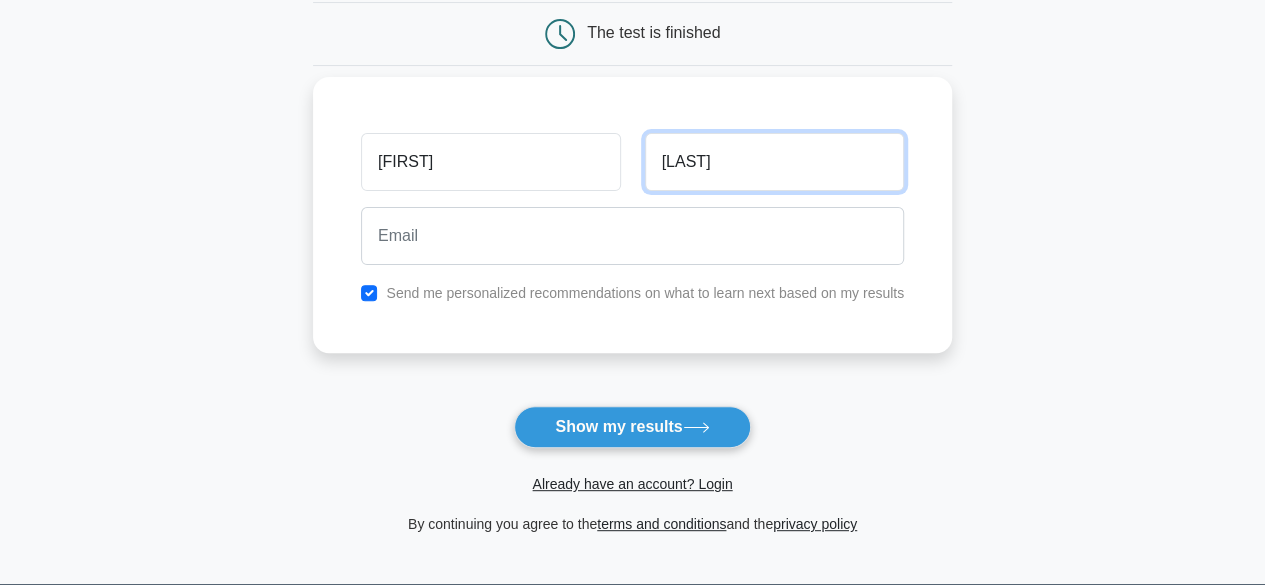 type on "Kondeti" 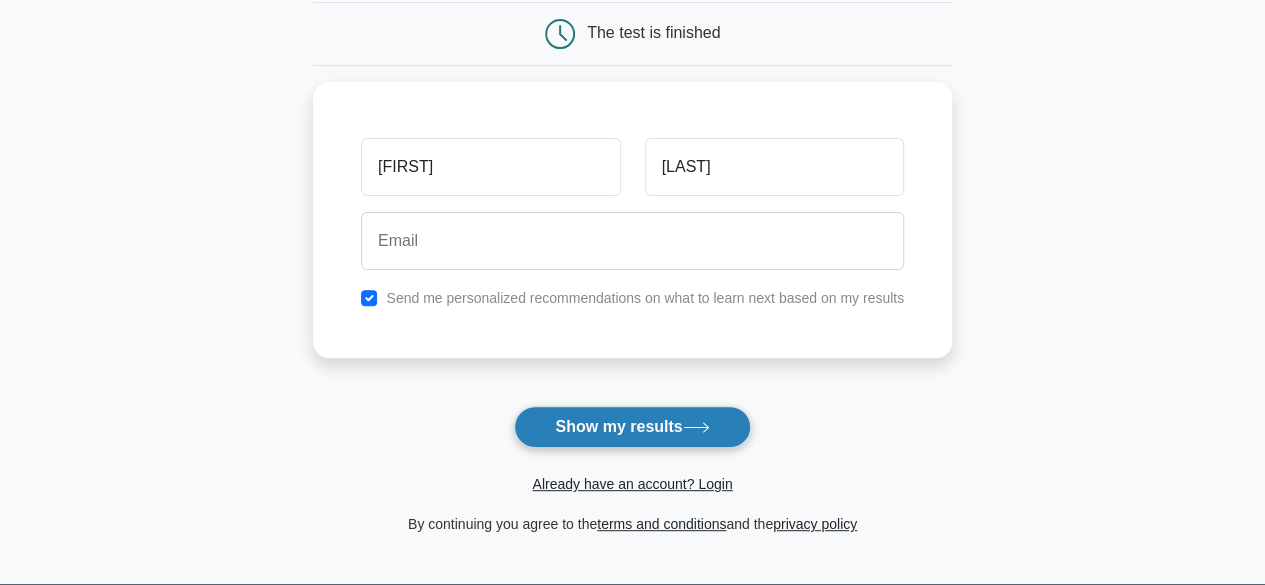 click on "Show my results" at bounding box center (632, 427) 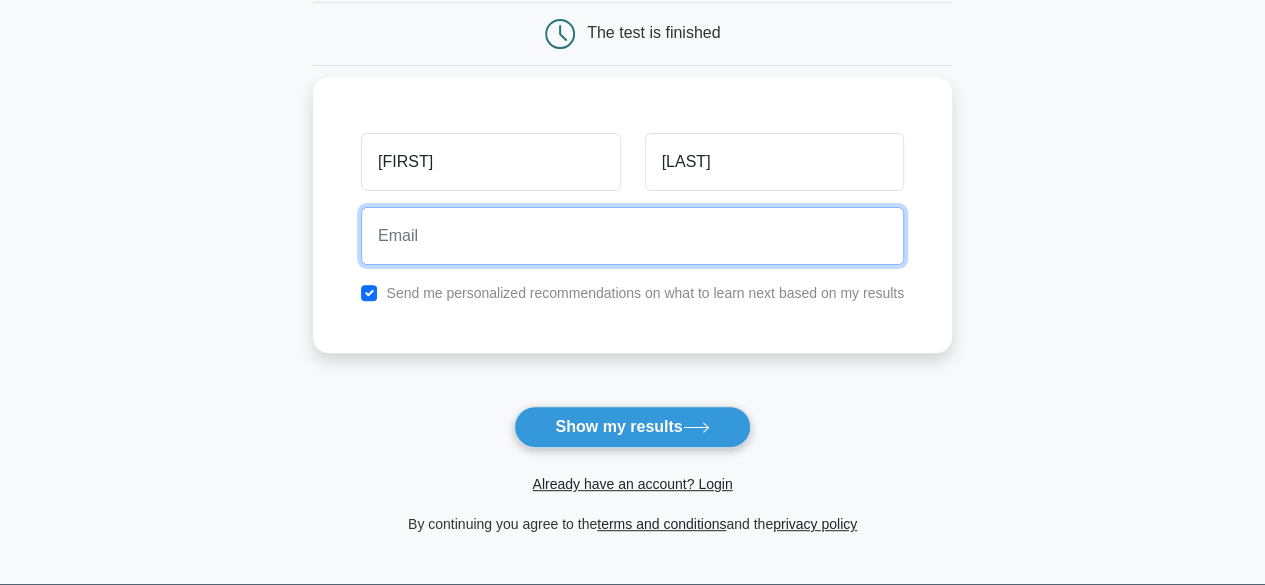 paste on "vkondeti@gmail.com" 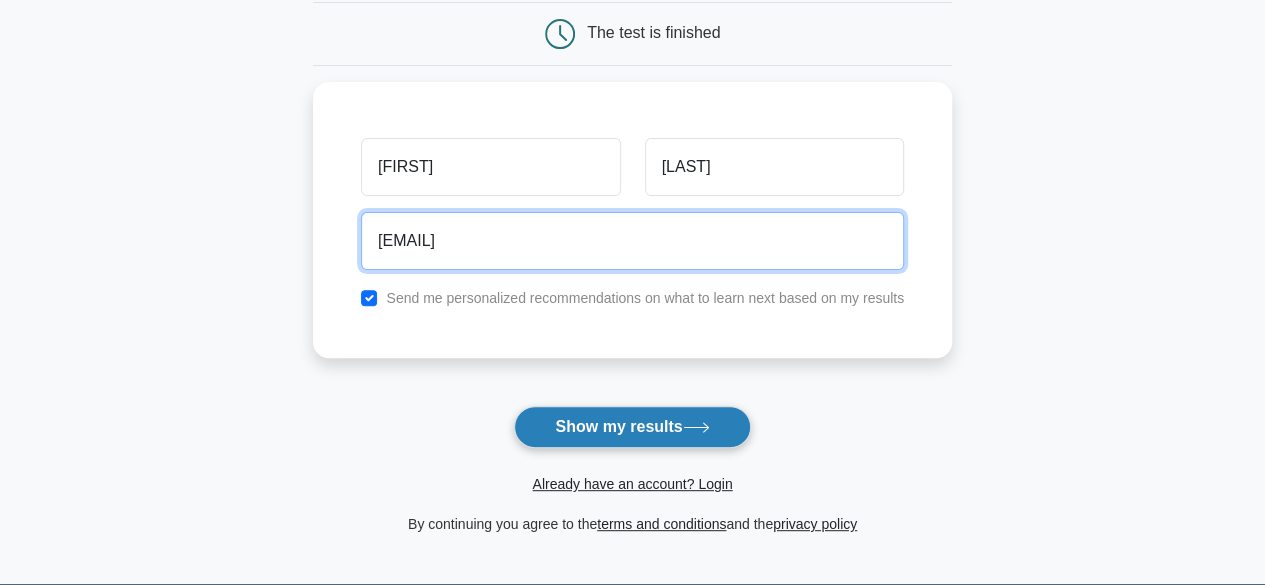 type on "vkondeti@gmail.com" 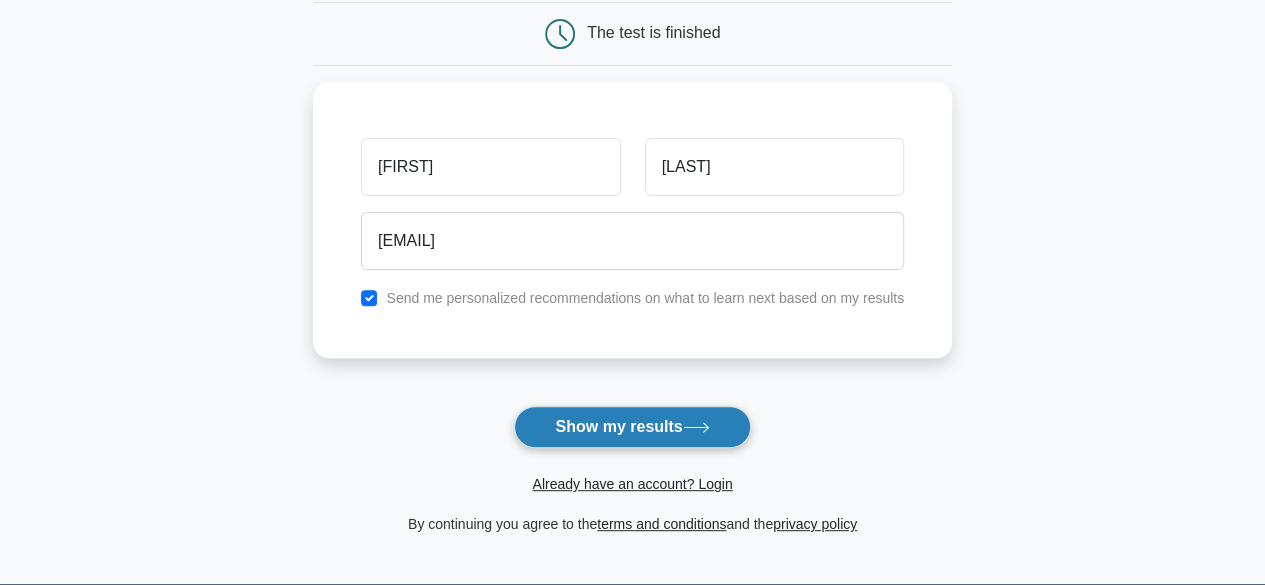 click on "Show my results" at bounding box center [632, 427] 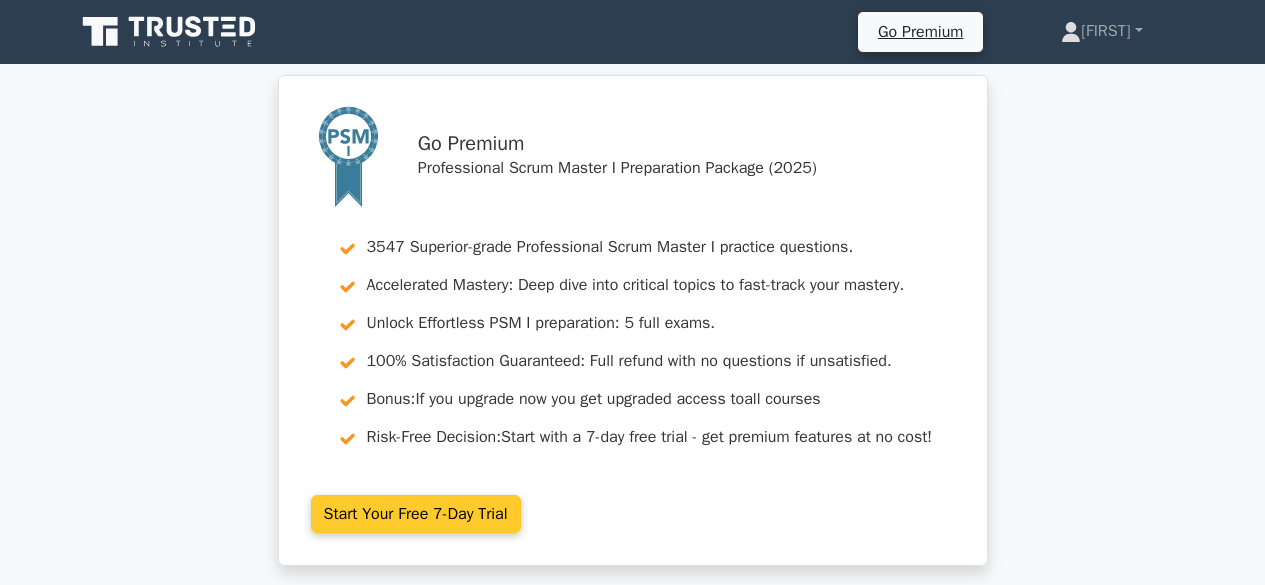 scroll, scrollTop: 0, scrollLeft: 0, axis: both 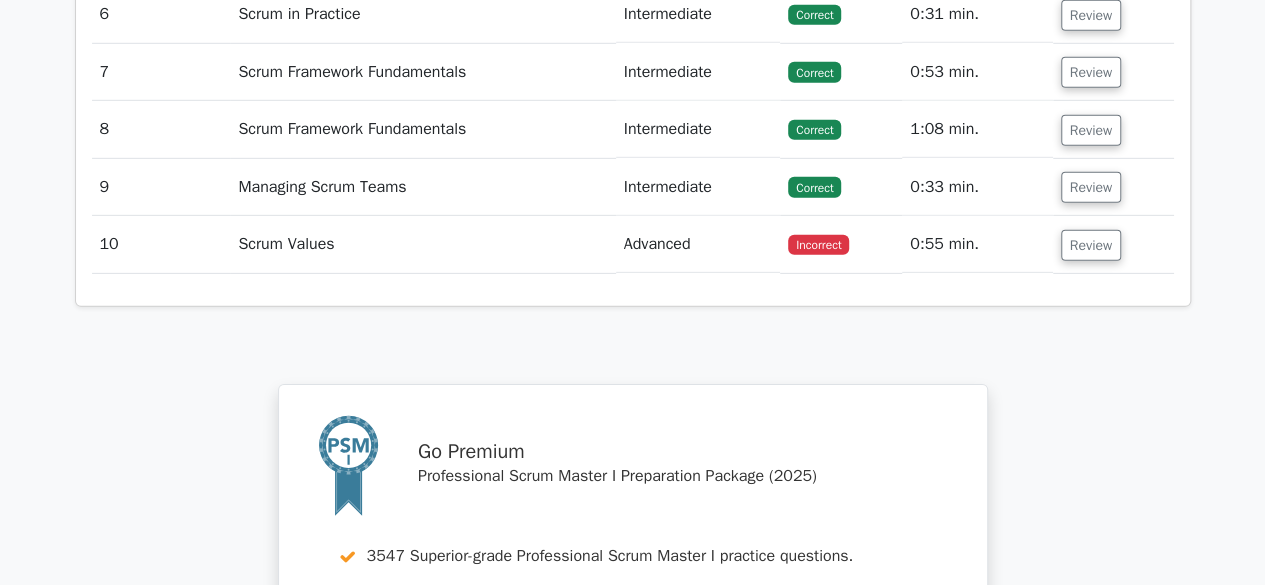 click on "Advanced" at bounding box center [698, 244] 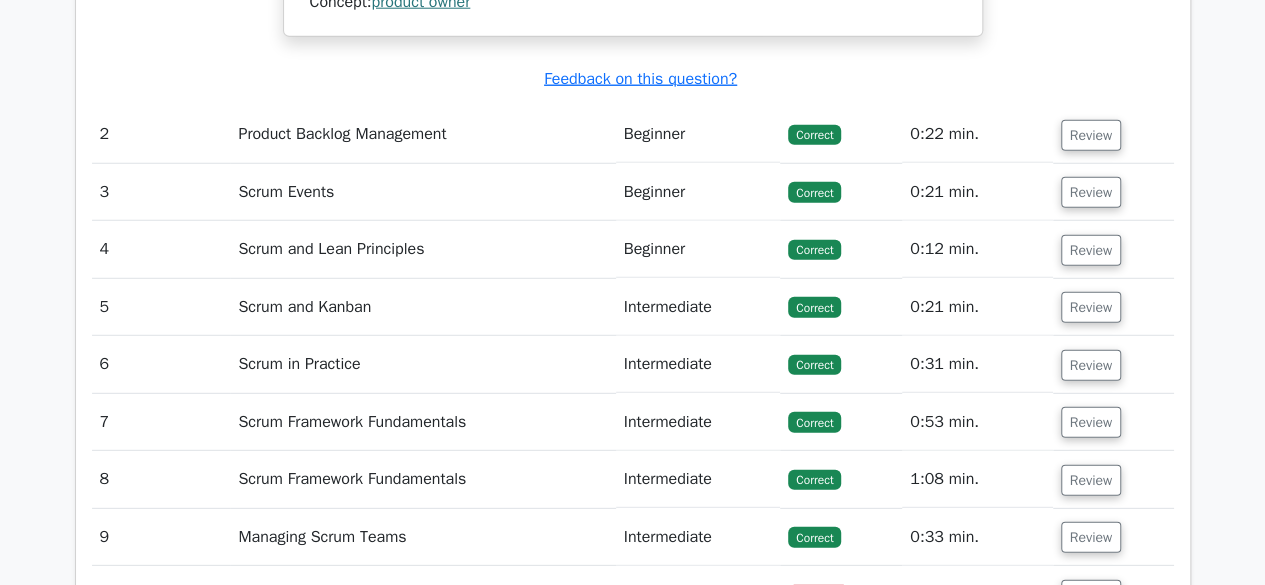 scroll, scrollTop: 2900, scrollLeft: 0, axis: vertical 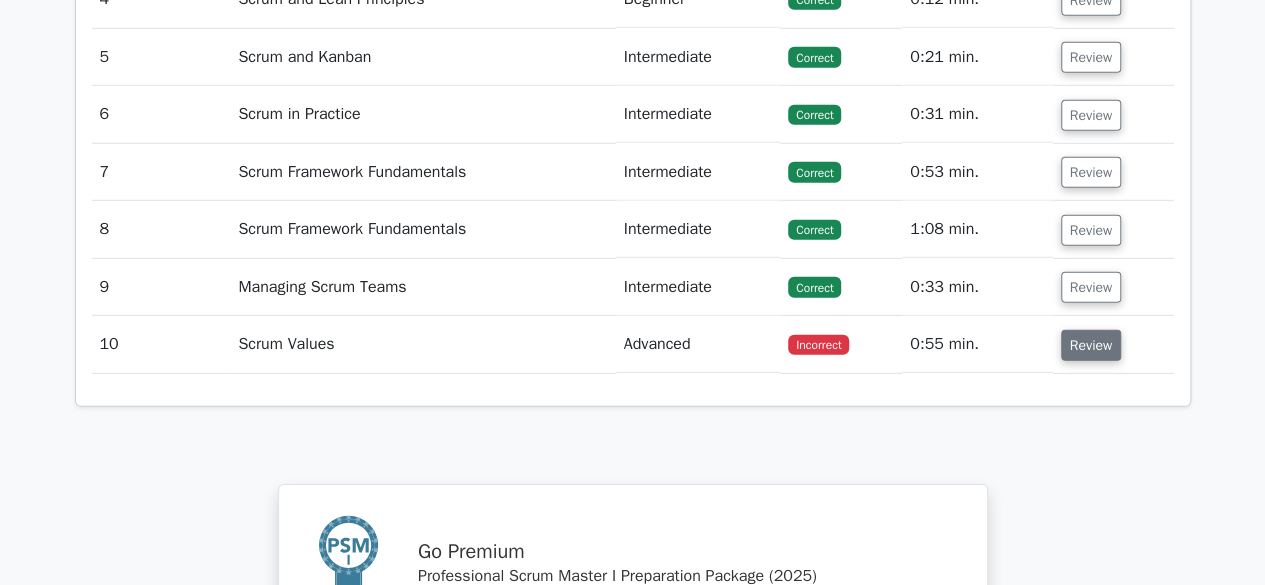 click on "Review" at bounding box center (1091, 345) 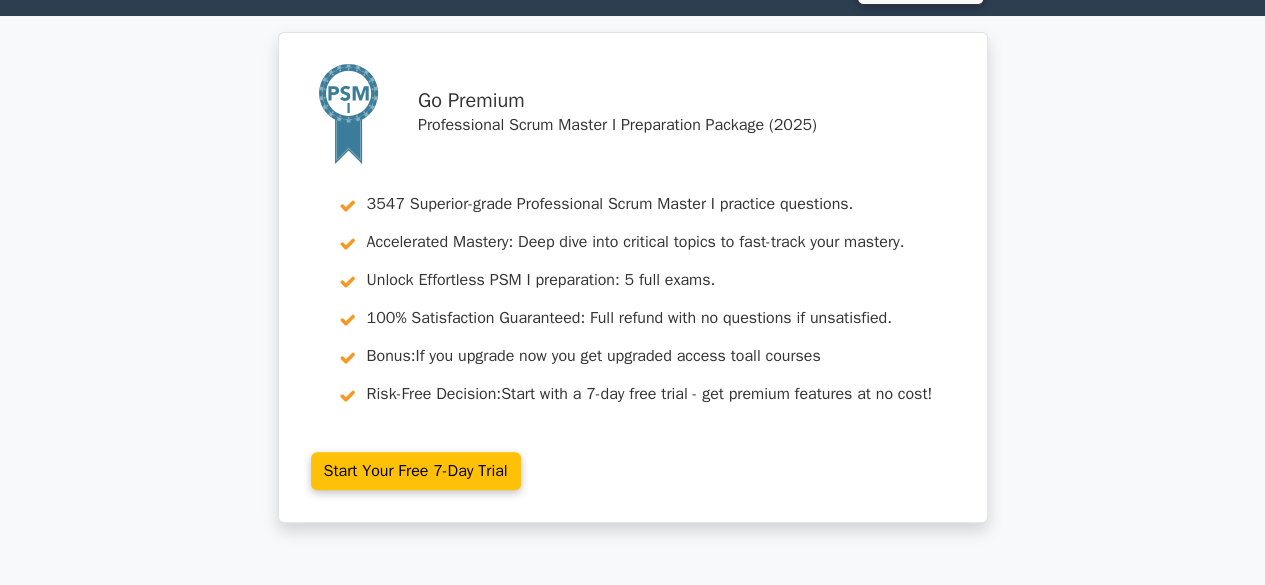 scroll, scrollTop: 0, scrollLeft: 0, axis: both 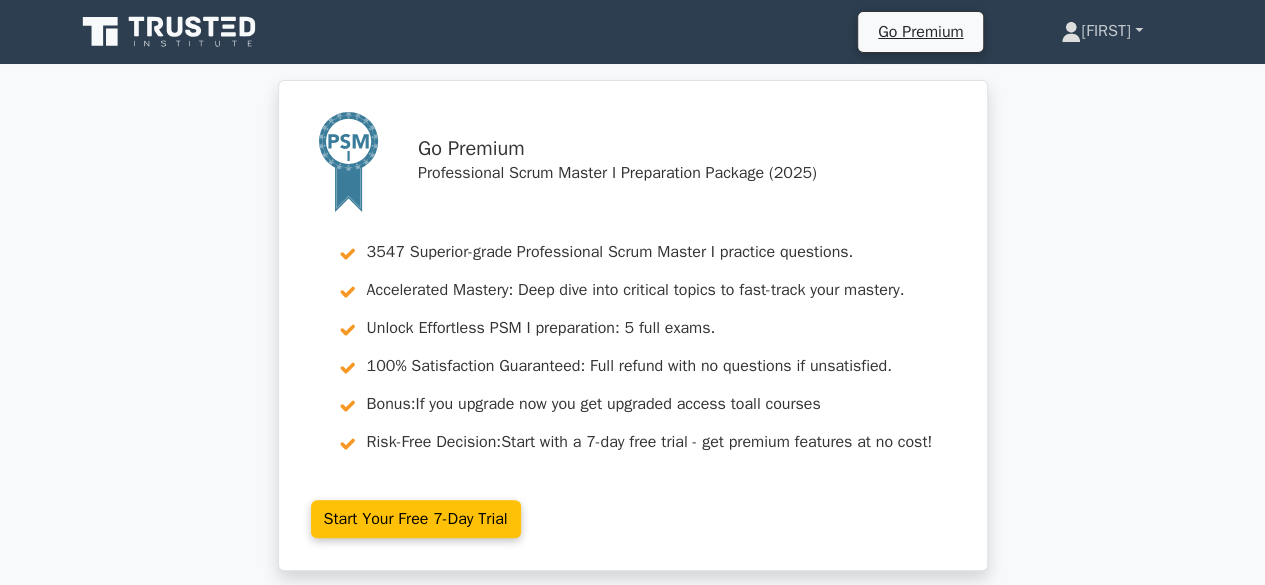 click on "[FIRST]" at bounding box center (1101, 31) 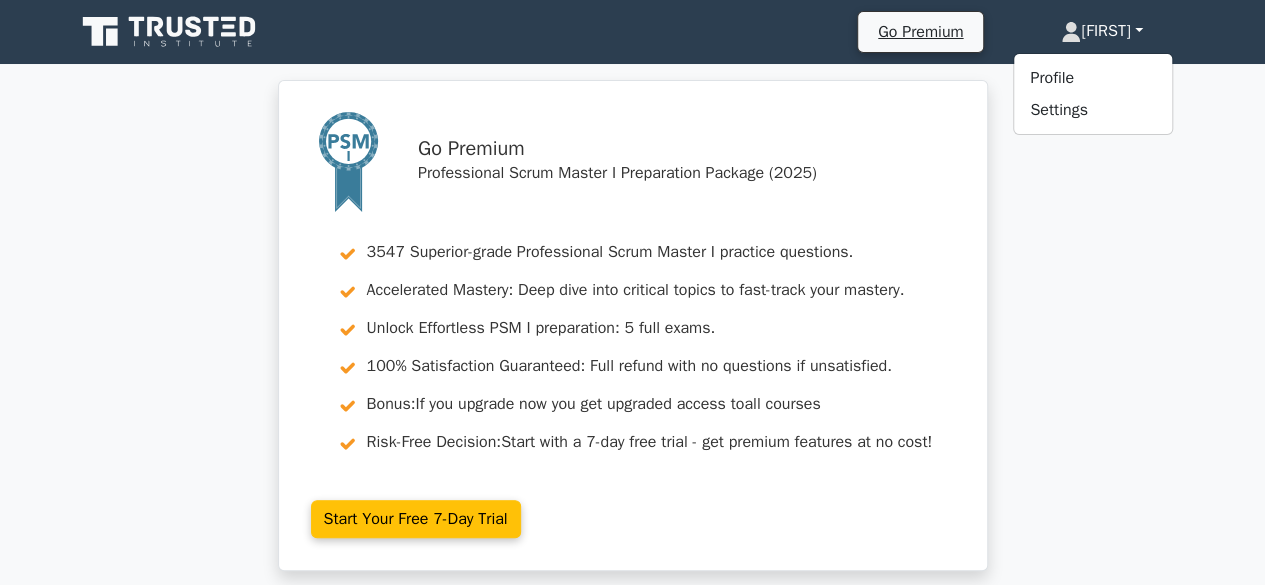 click on "Go Premium
Professional Scrum Master I Preparation Package (2025)
3547 Superior-grade  Professional Scrum Master I practice questions.
Accelerated Mastery: Deep dive into critical topics to fast-track your mastery.
Unlock Effortless PSM I preparation: 5 full exams.
100% Satisfaction Guaranteed: Full refund with no questions if unsatisfied.
Bonus:  If you upgrade now you get upgraded access to  all courses" at bounding box center (632, 337) 